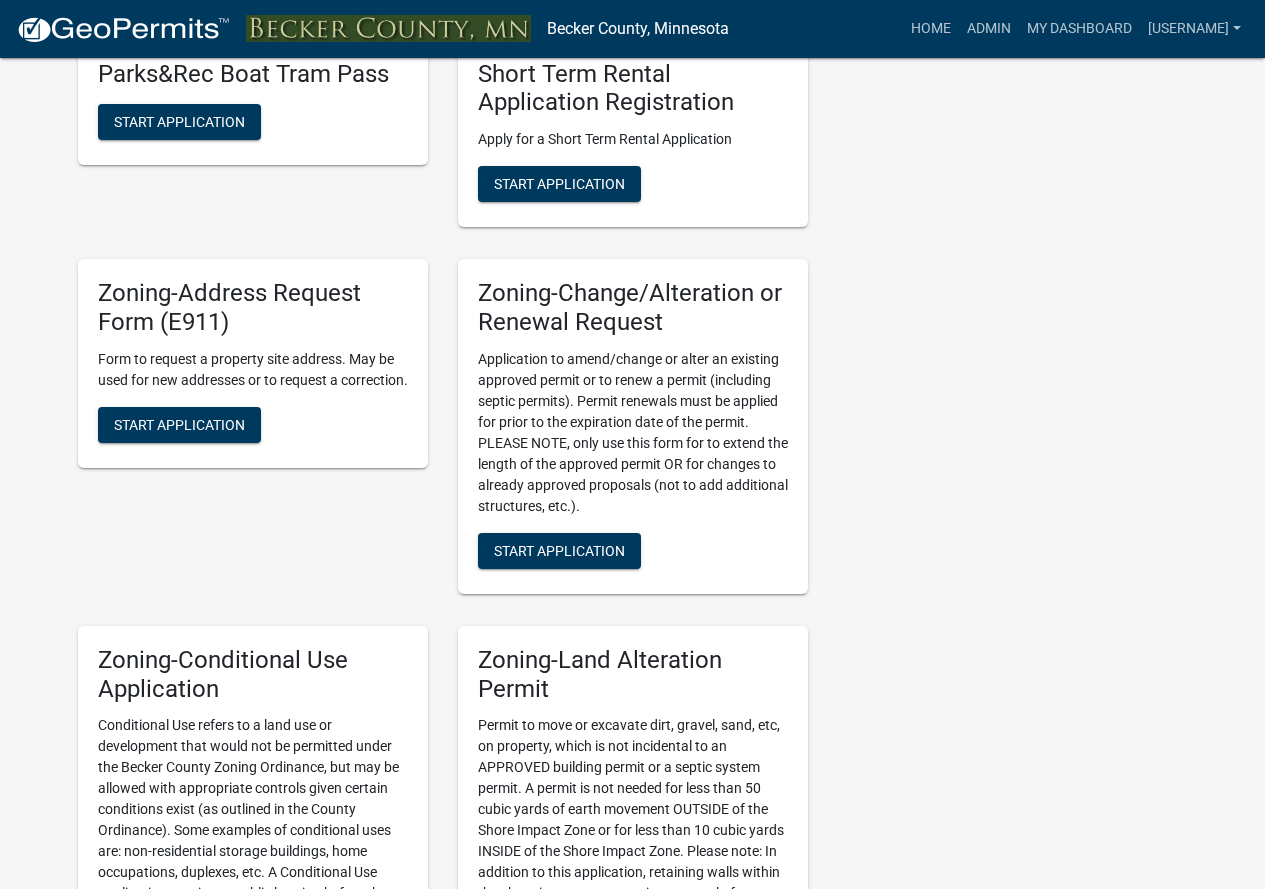 scroll, scrollTop: 900, scrollLeft: 0, axis: vertical 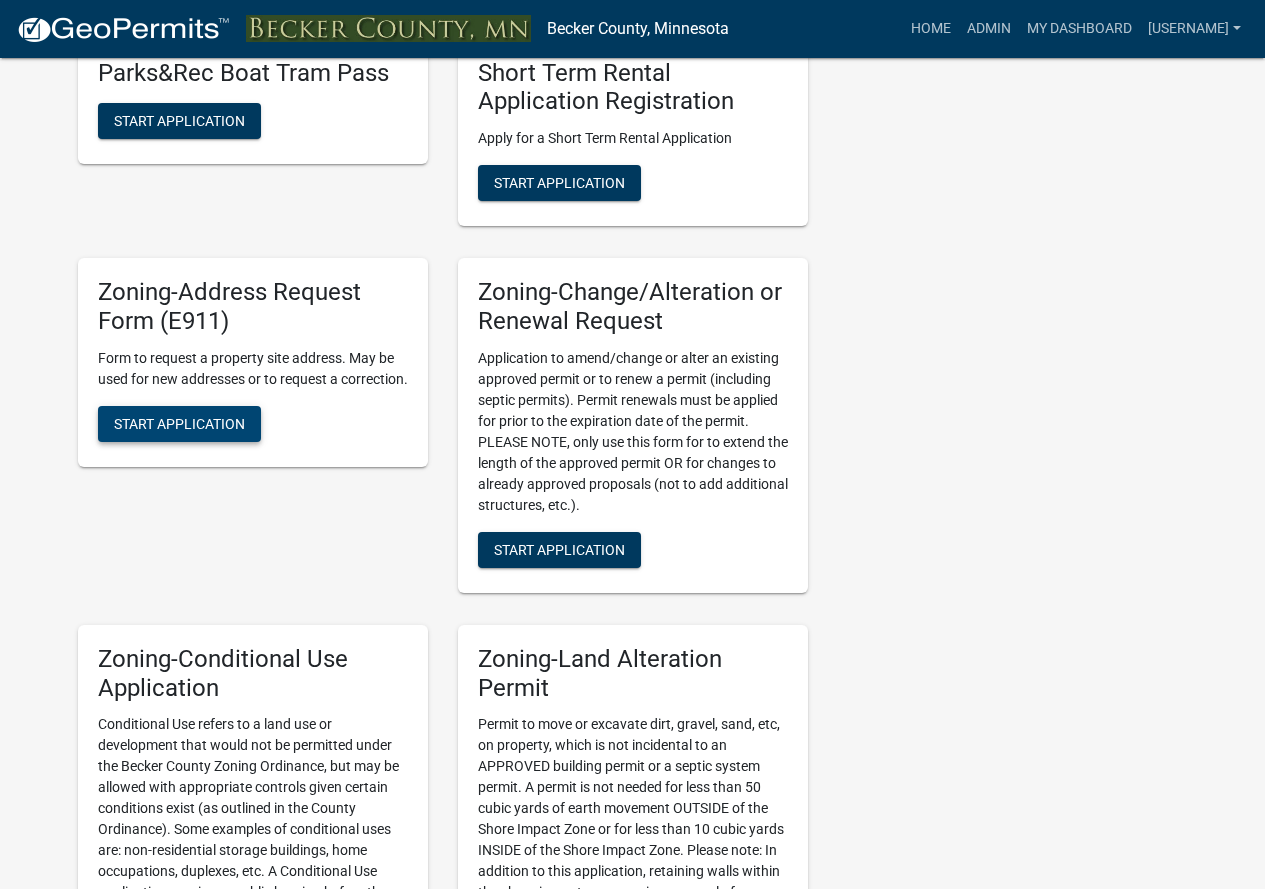 click on "Start Application" 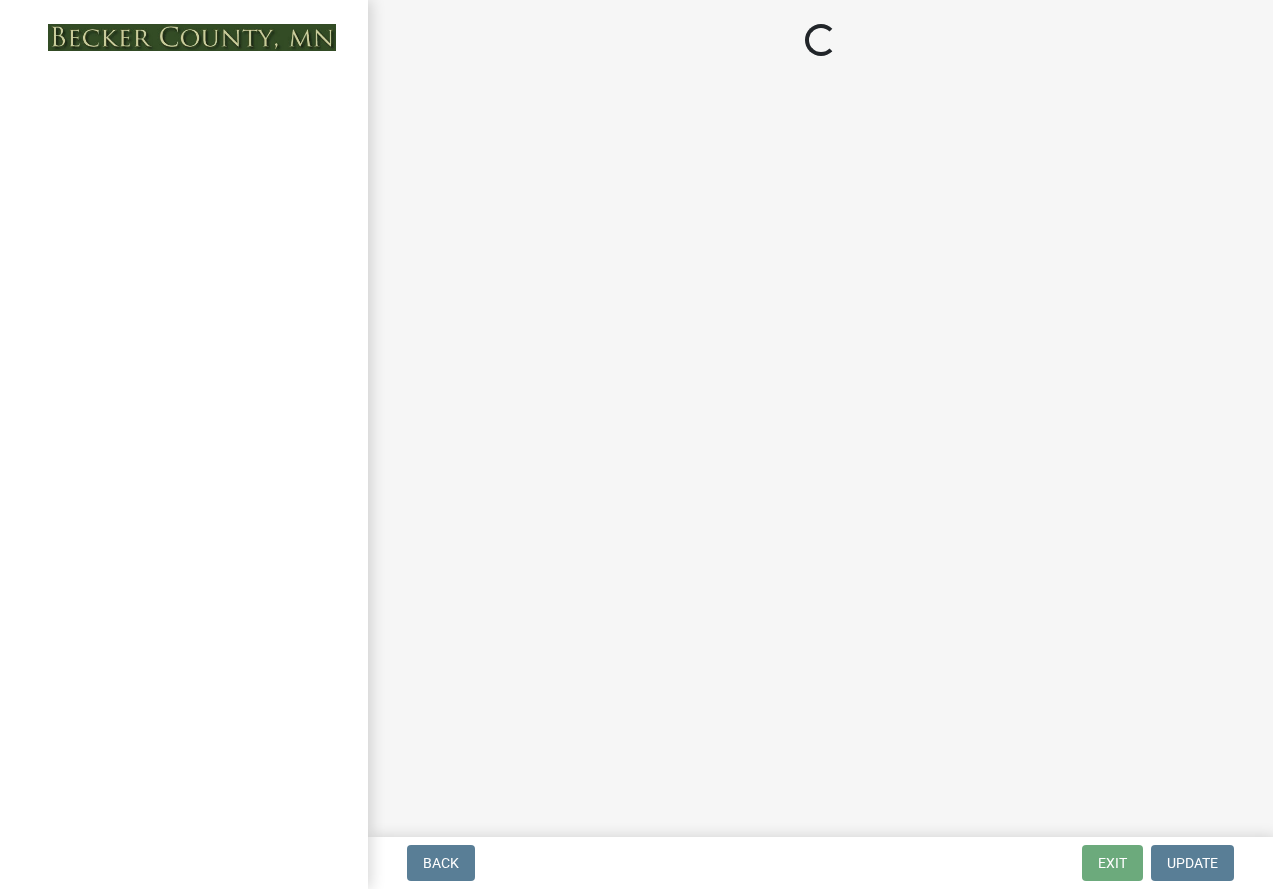 scroll, scrollTop: 0, scrollLeft: 0, axis: both 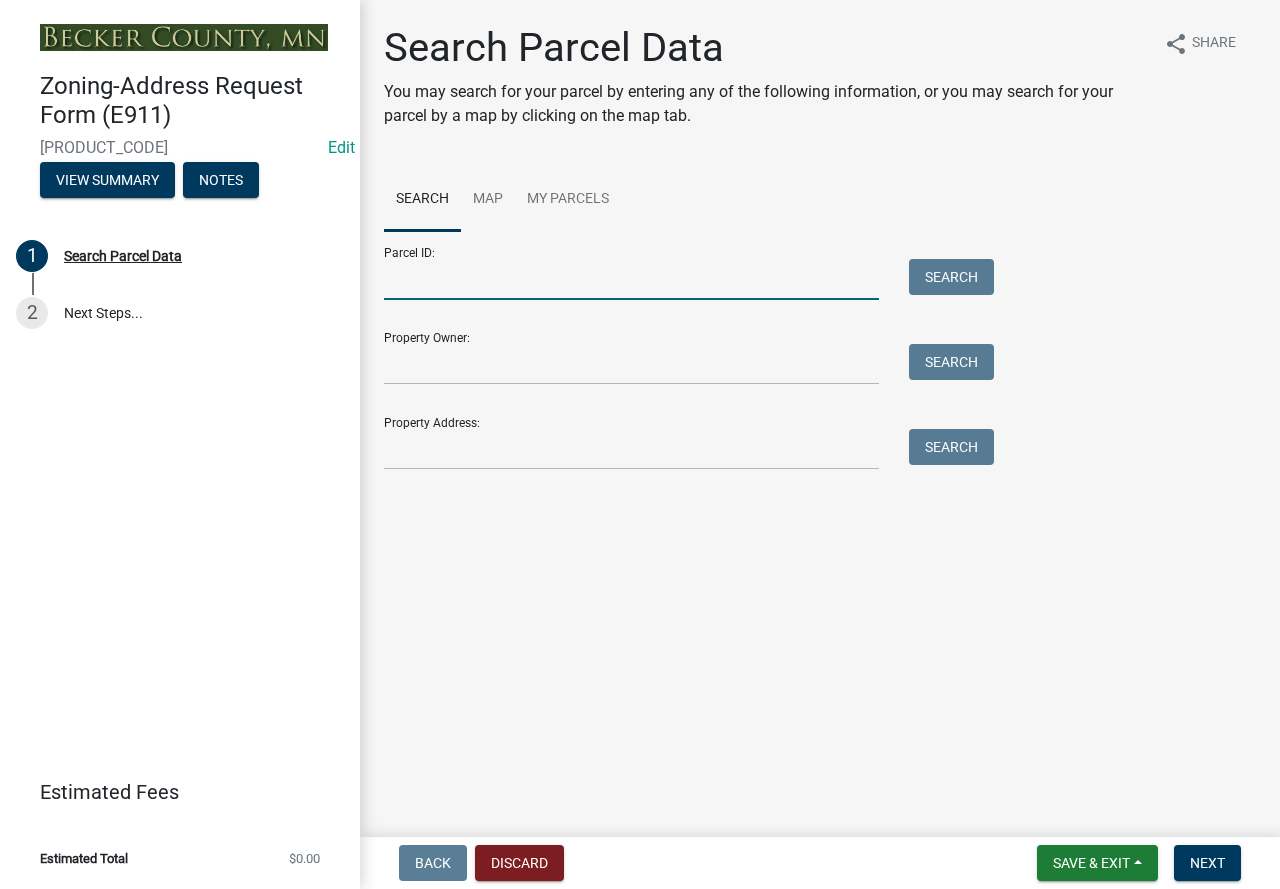 click on "Parcel ID:" at bounding box center (631, 279) 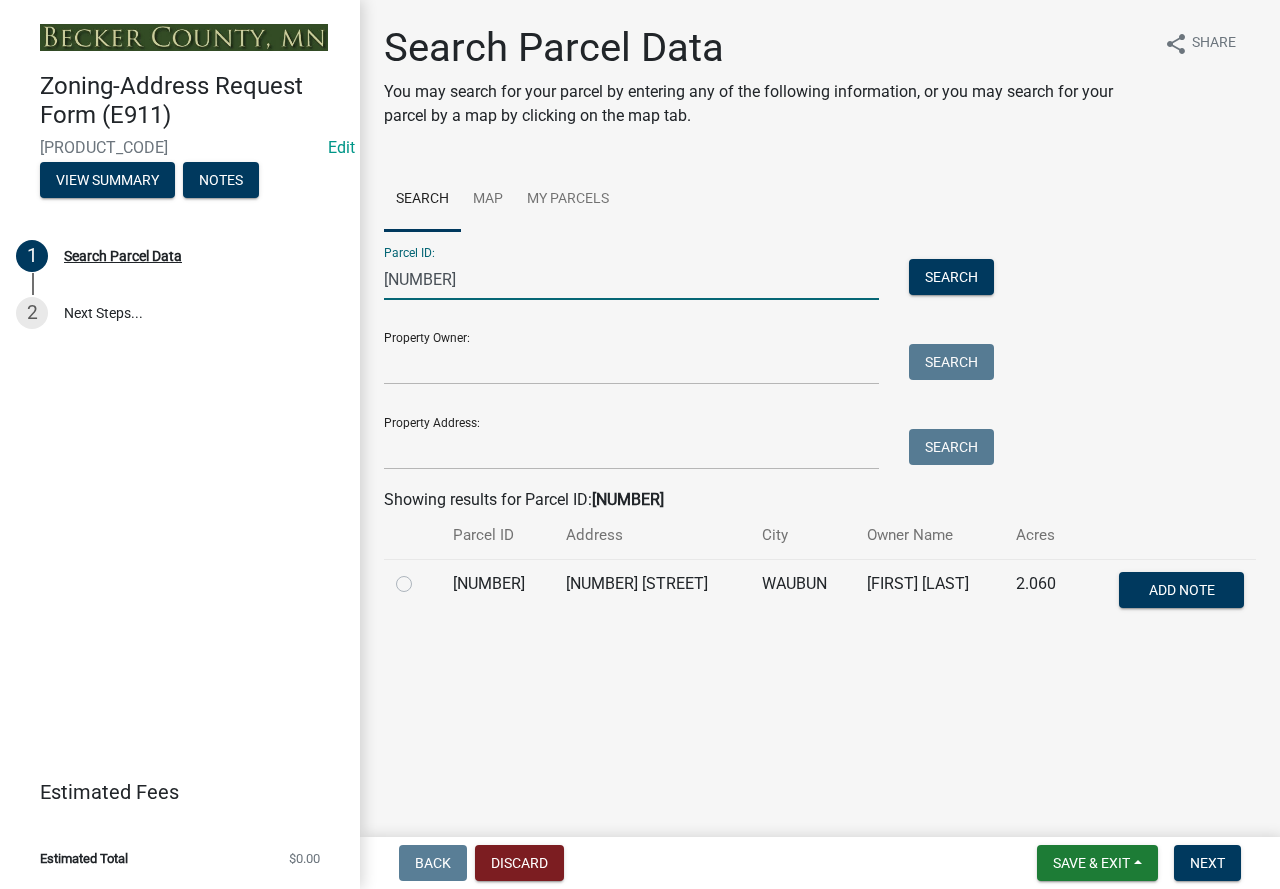 type on "[NUMBER]" 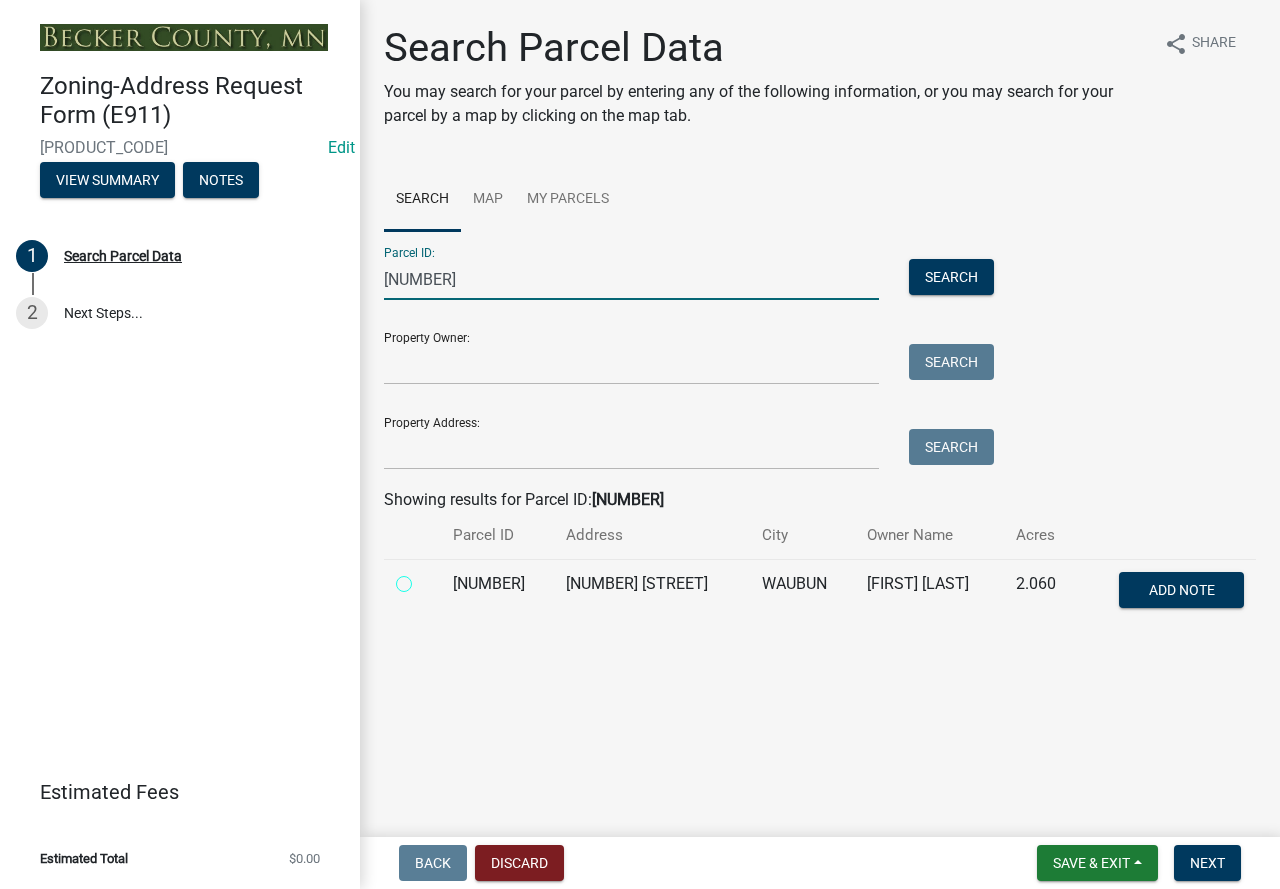 click at bounding box center (426, 578) 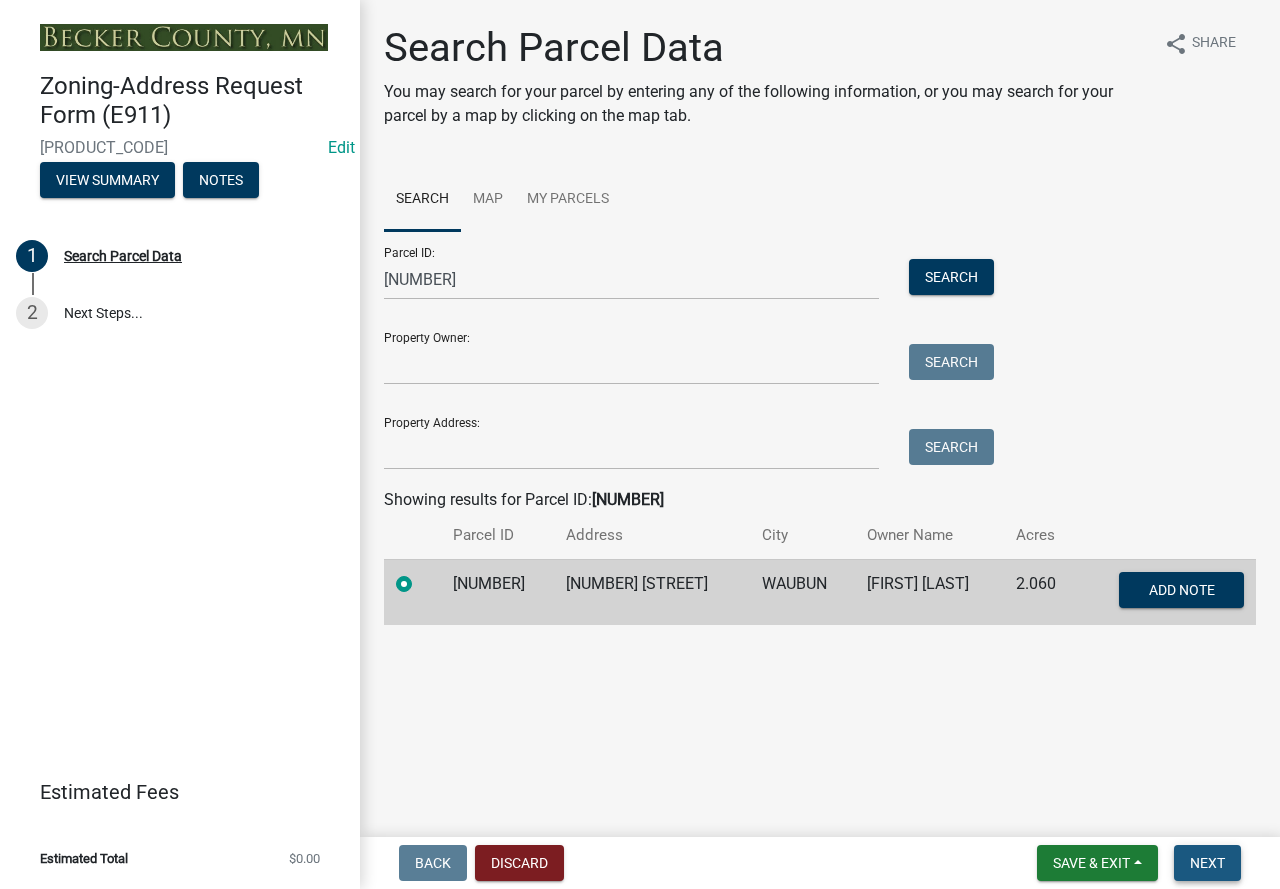 click on "Next" at bounding box center (1207, 863) 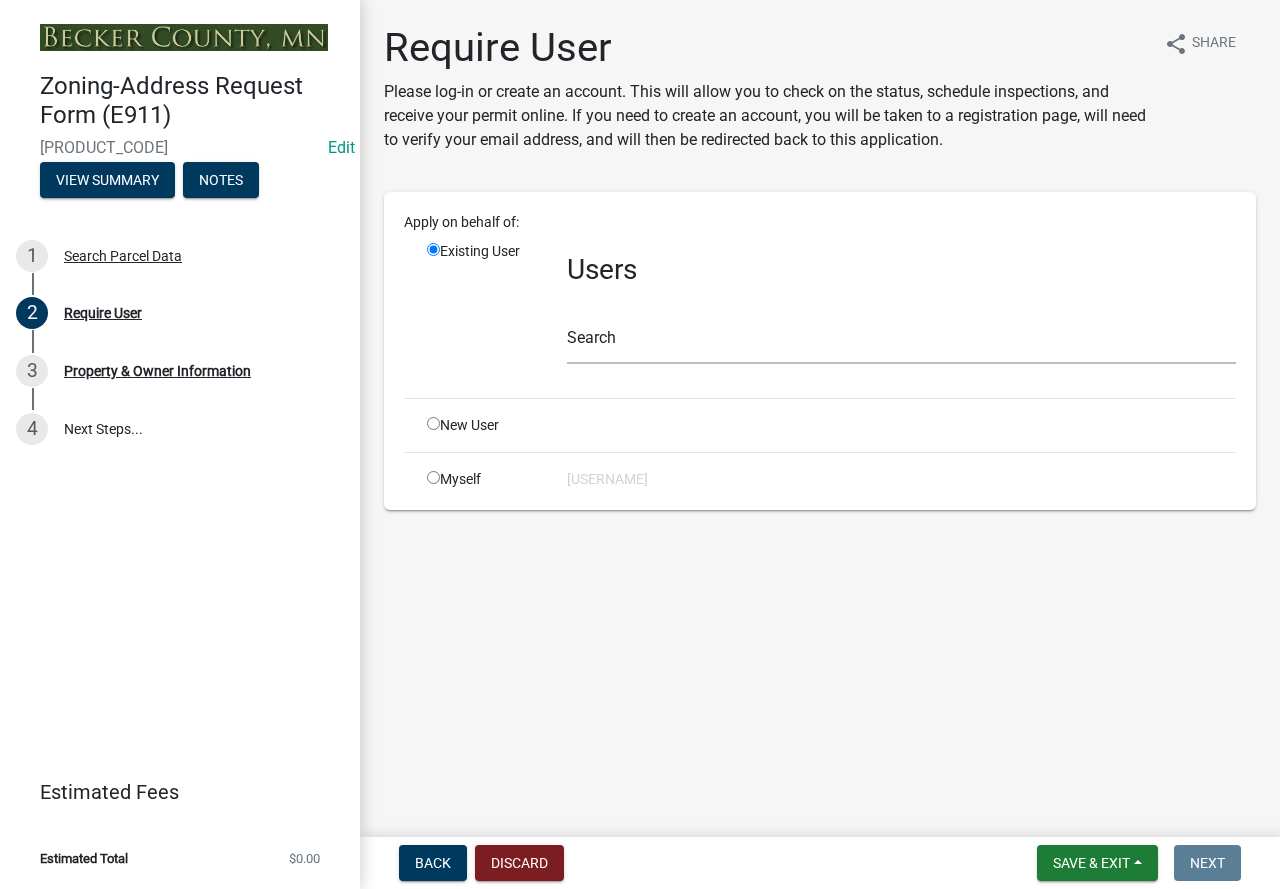 click 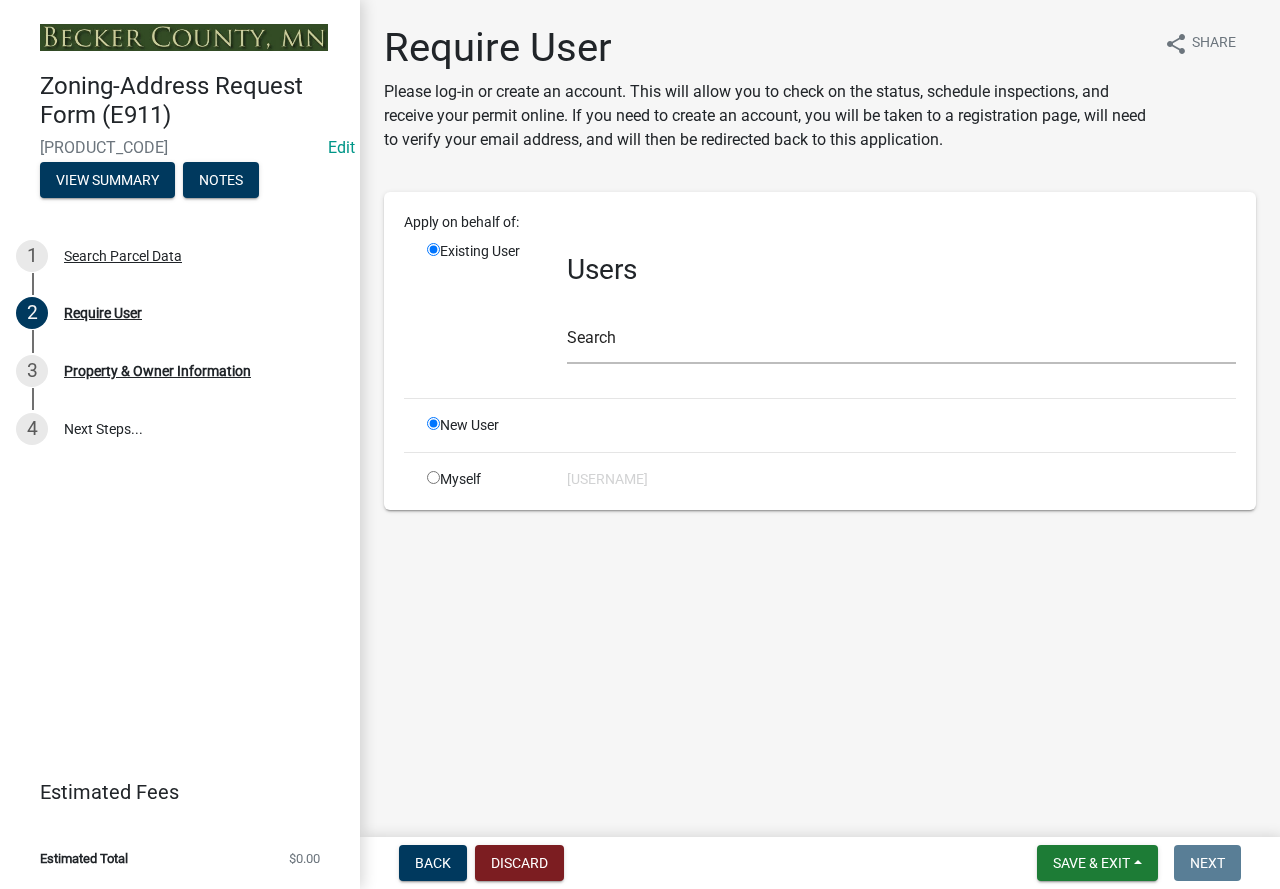radio on "false" 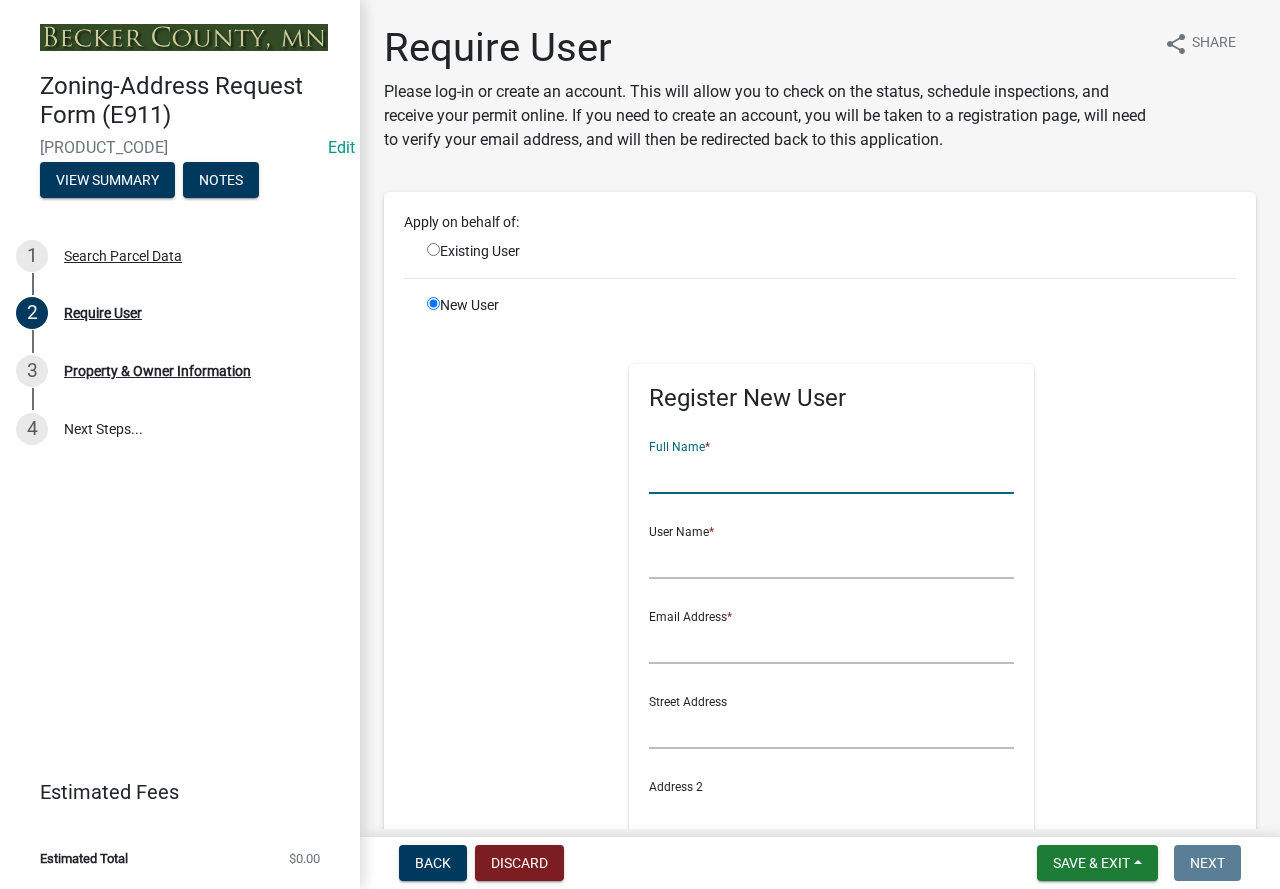 drag, startPoint x: 741, startPoint y: 481, endPoint x: 957, endPoint y: 383, distance: 237.19191 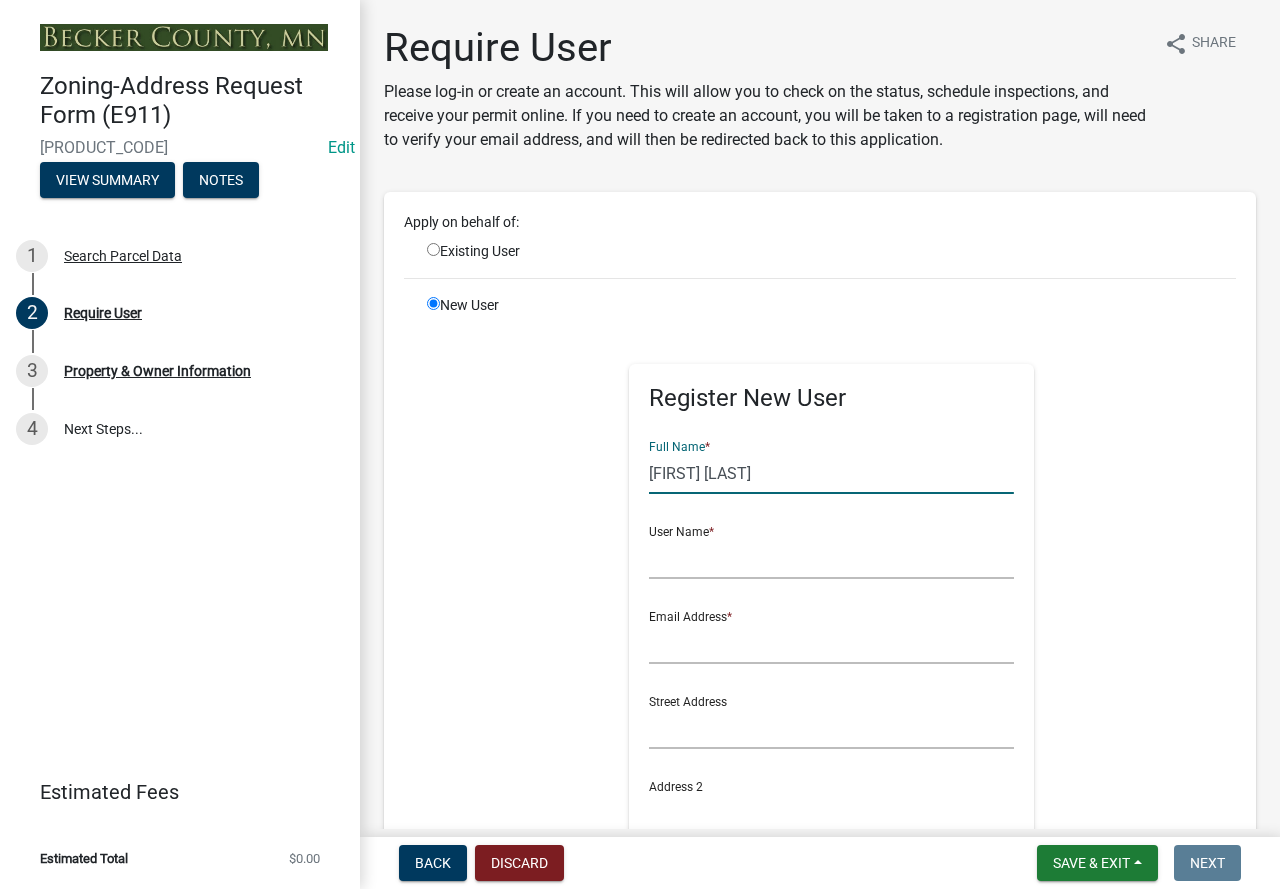 type on "[FIRST] [LAST]" 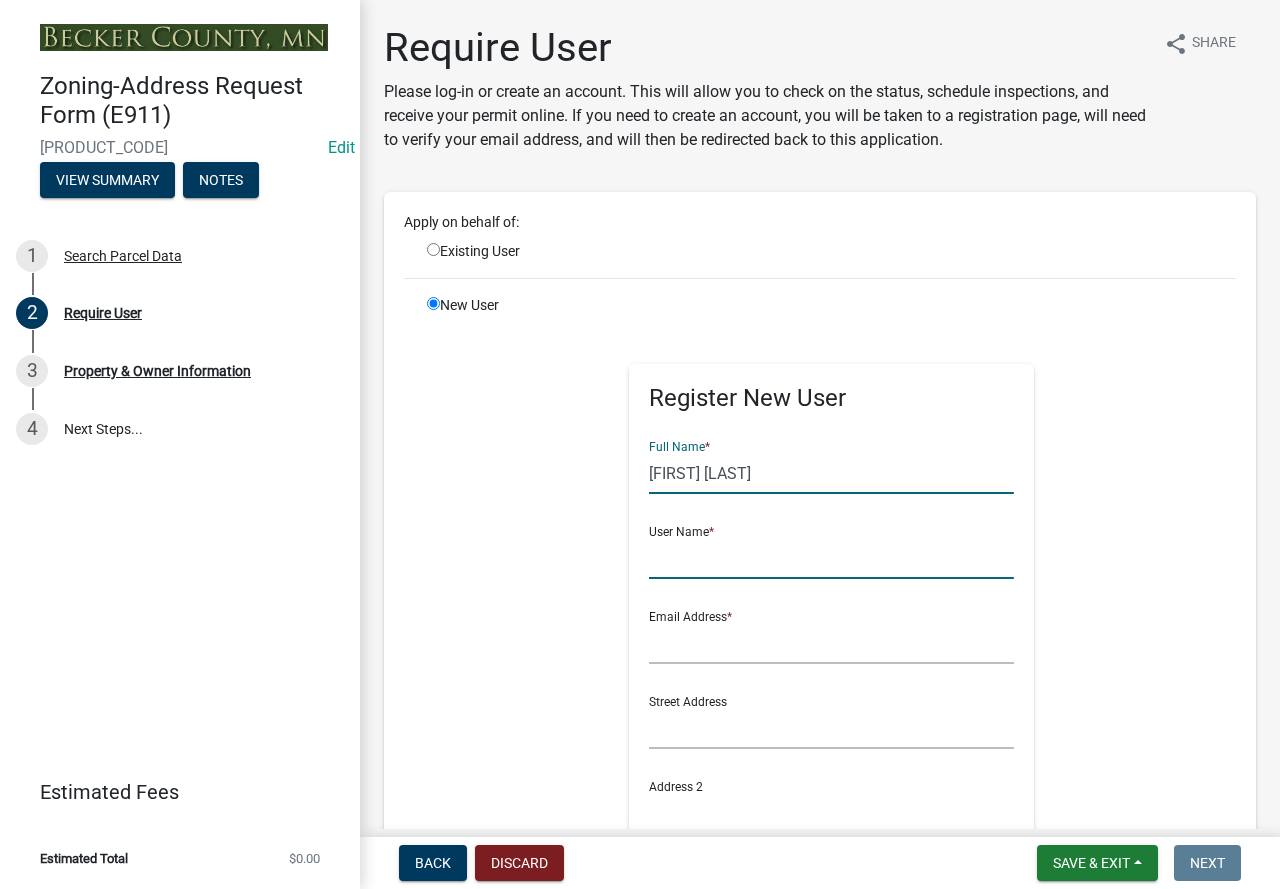 click 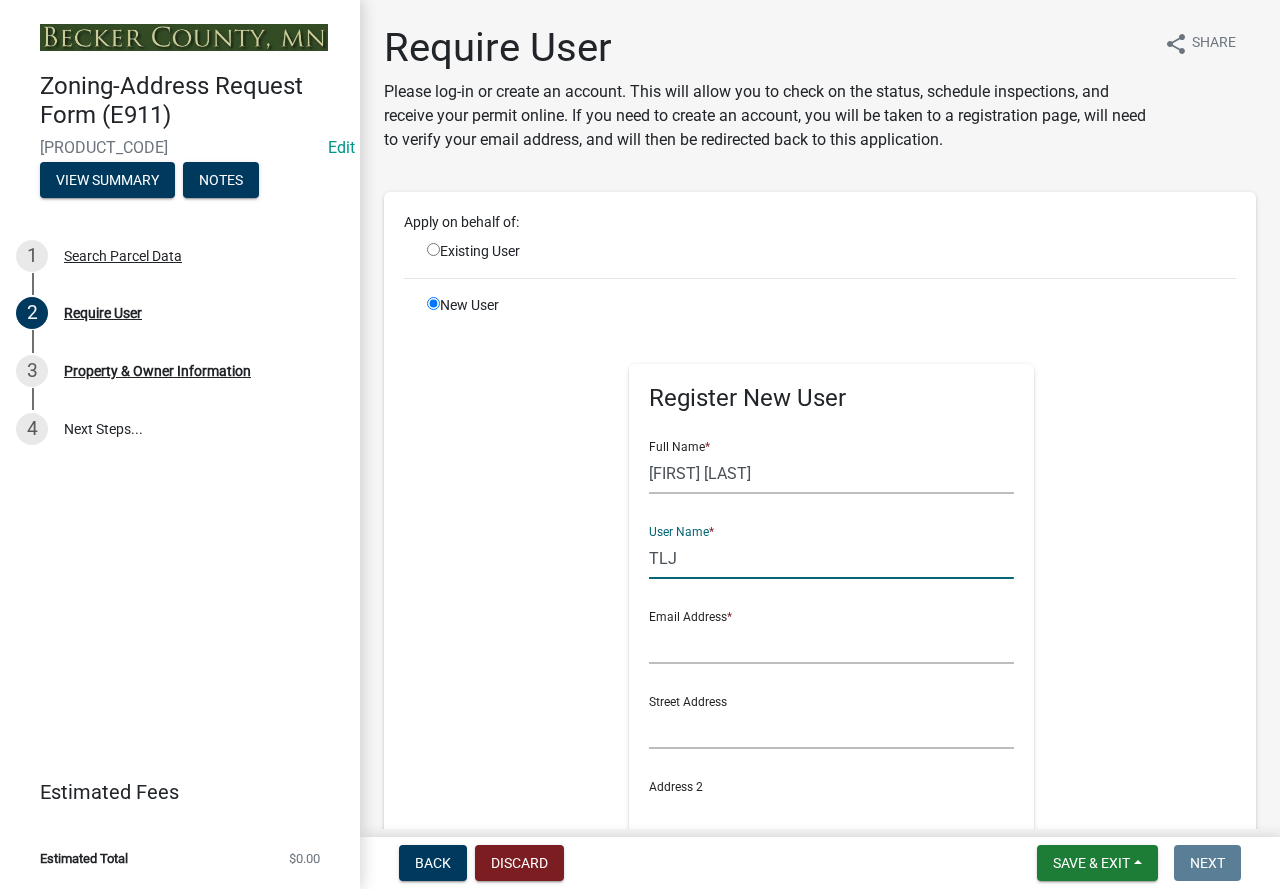 type on "TLJ" 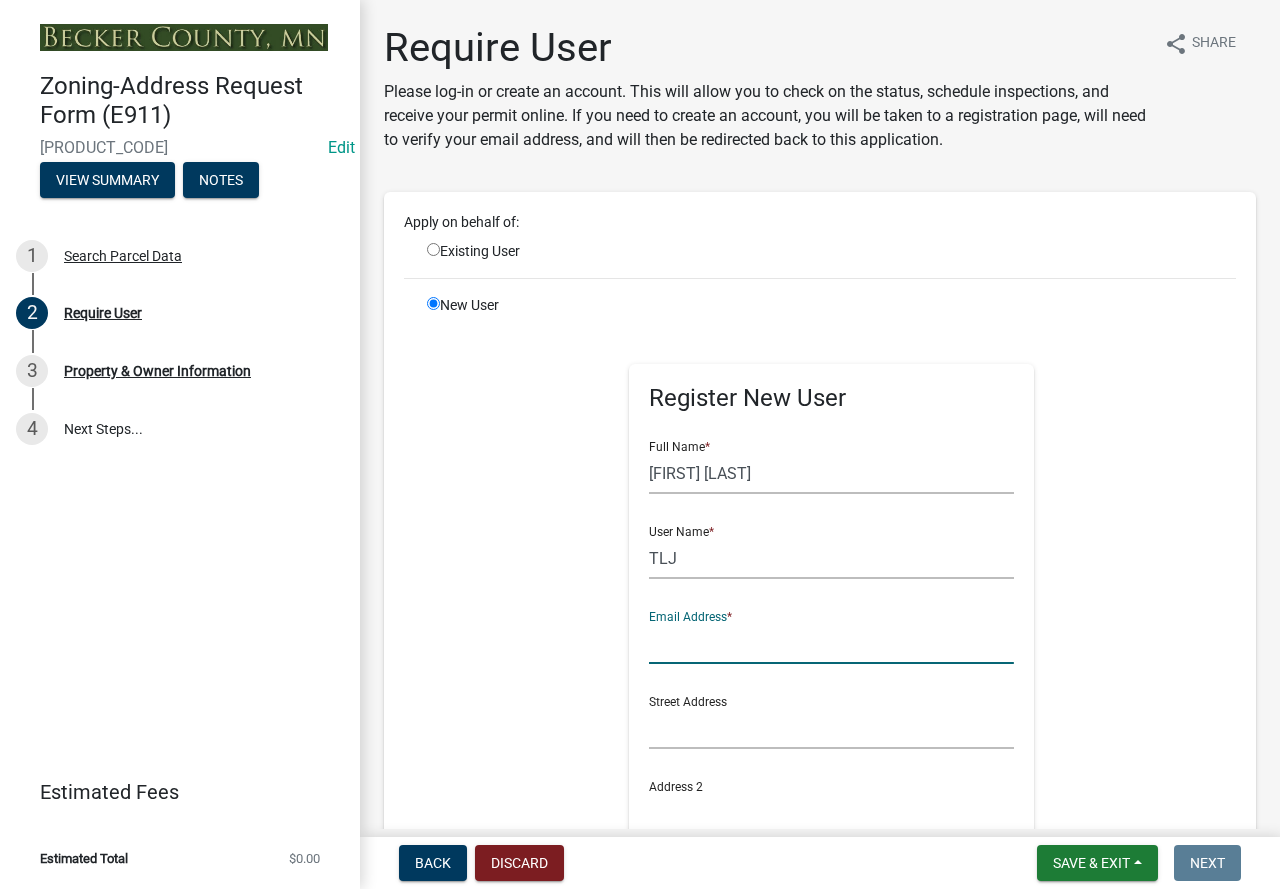 click 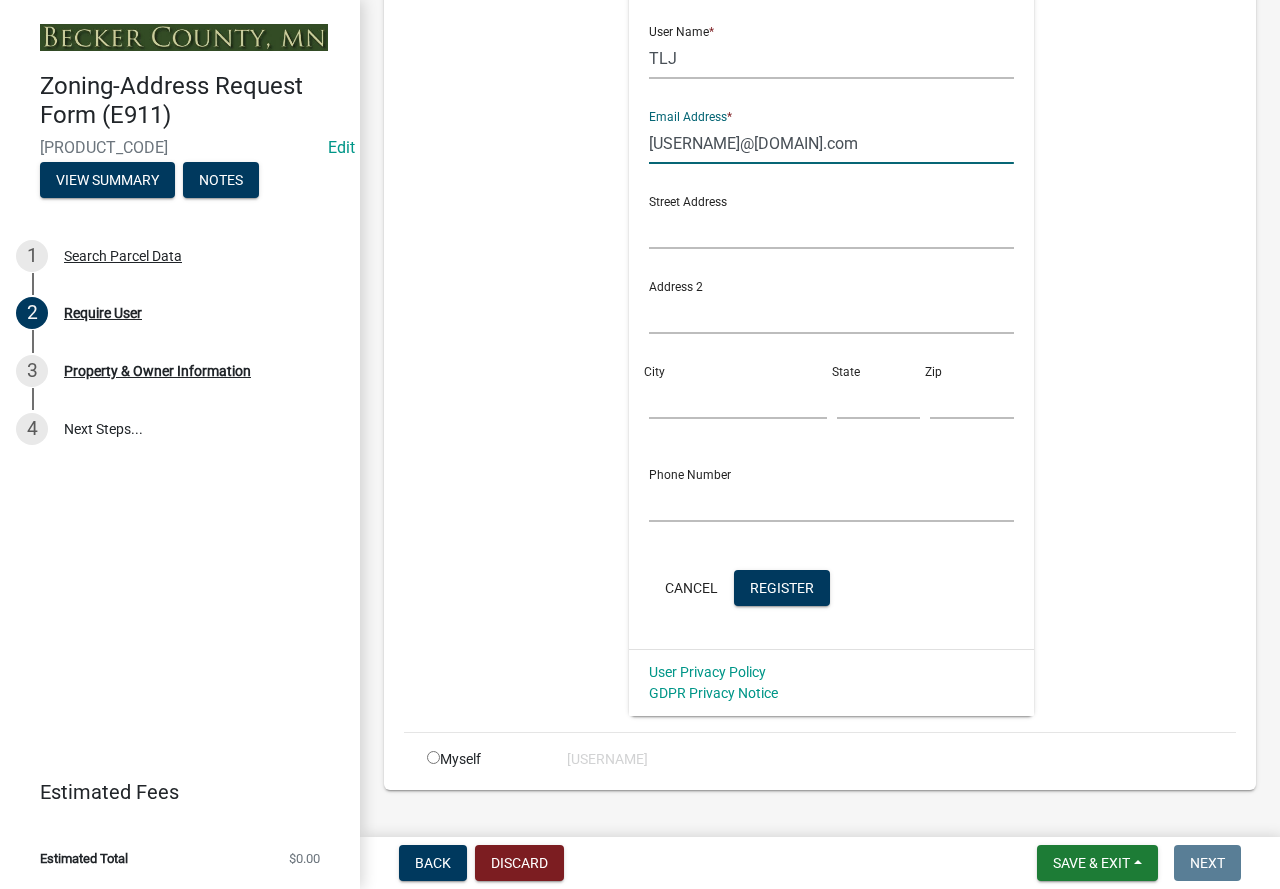 scroll, scrollTop: 539, scrollLeft: 0, axis: vertical 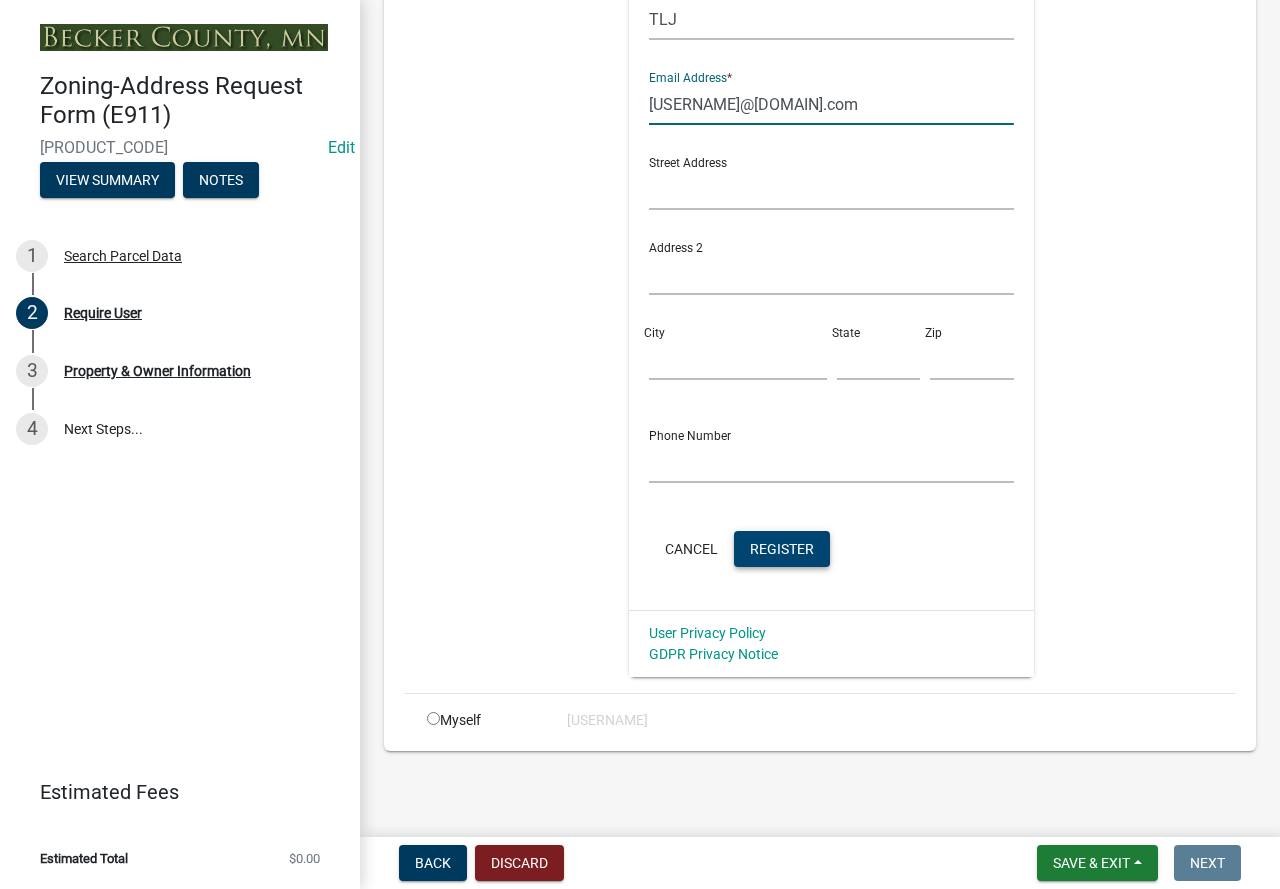 type on "[USERNAME]@[DOMAIN].com" 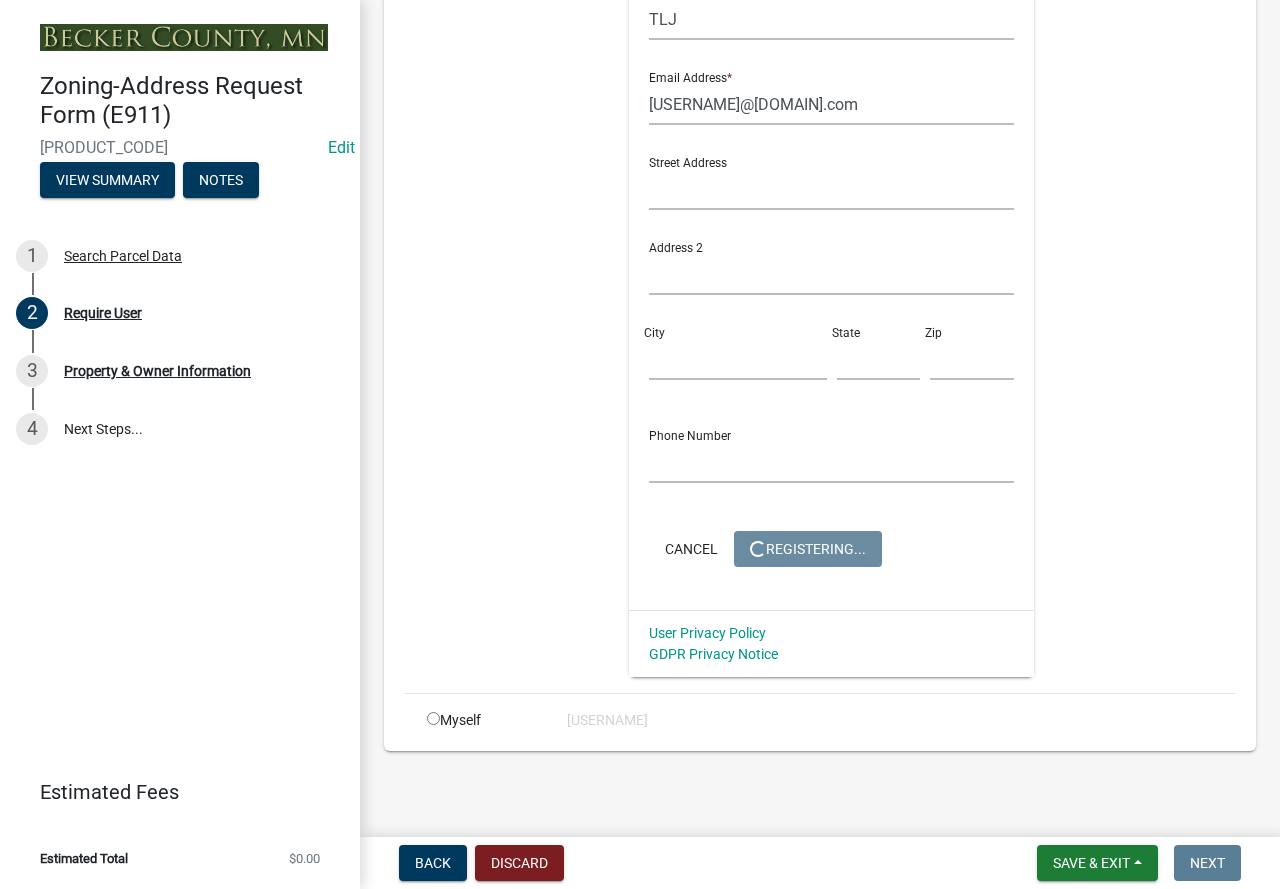 scroll, scrollTop: 0, scrollLeft: 0, axis: both 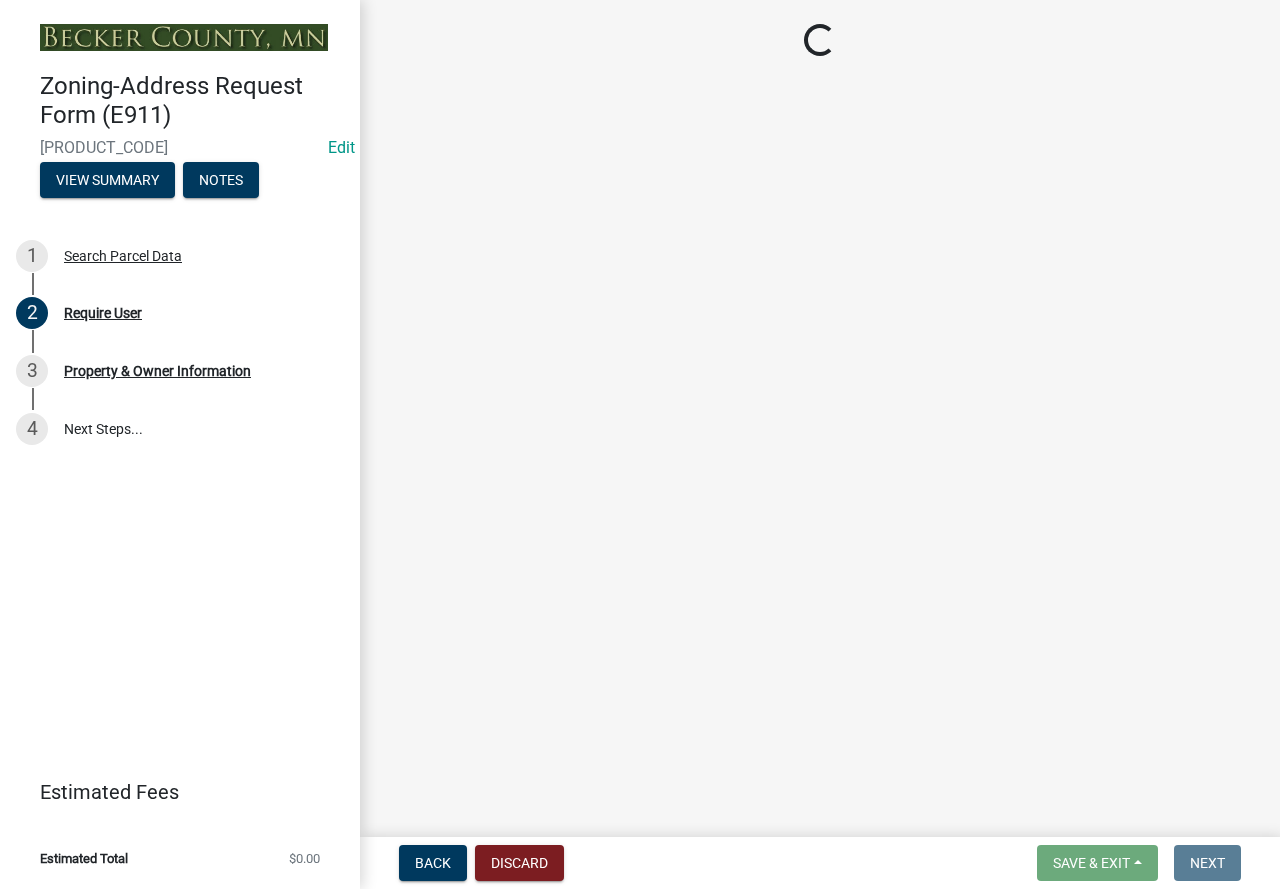 select on "[UUID]" 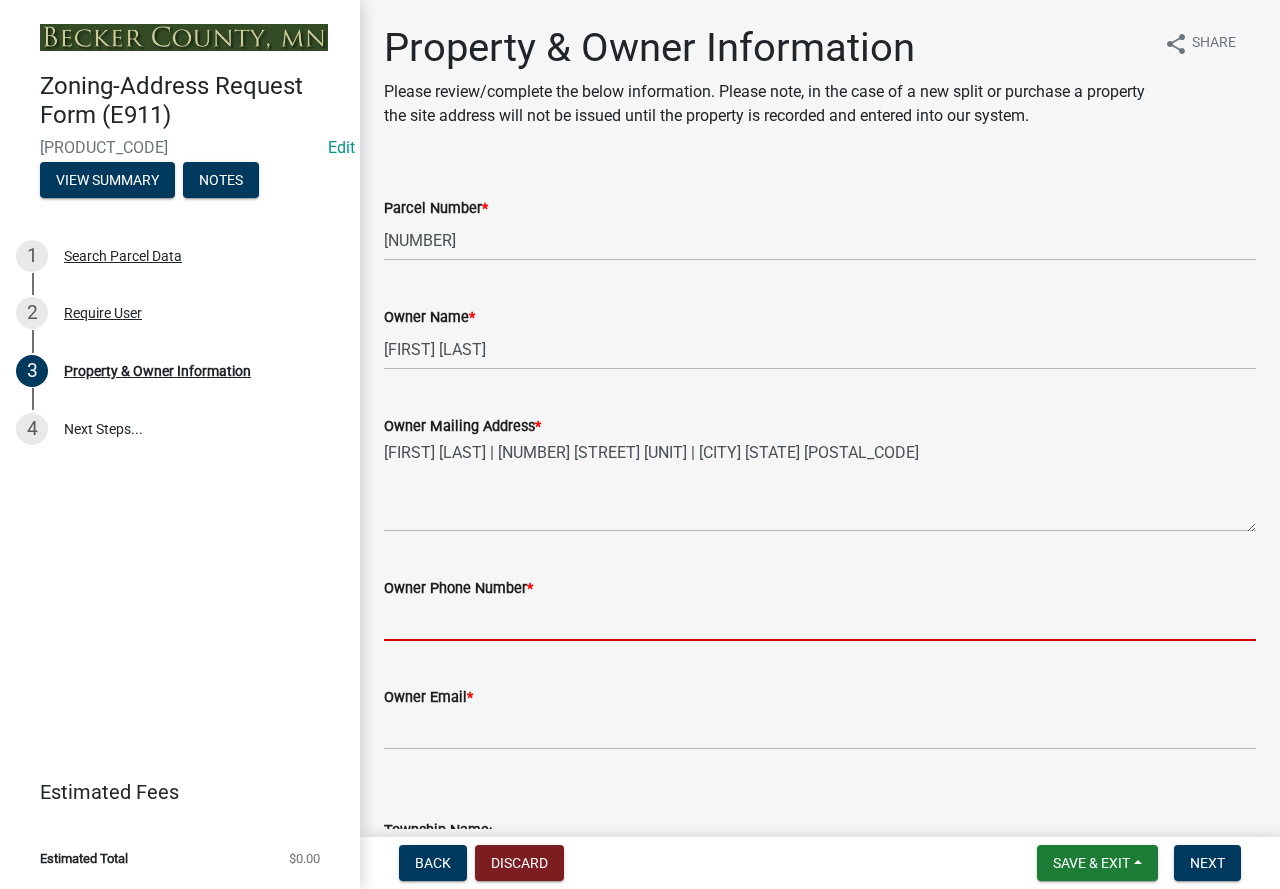click on "Owner Phone Number  *" at bounding box center (820, 620) 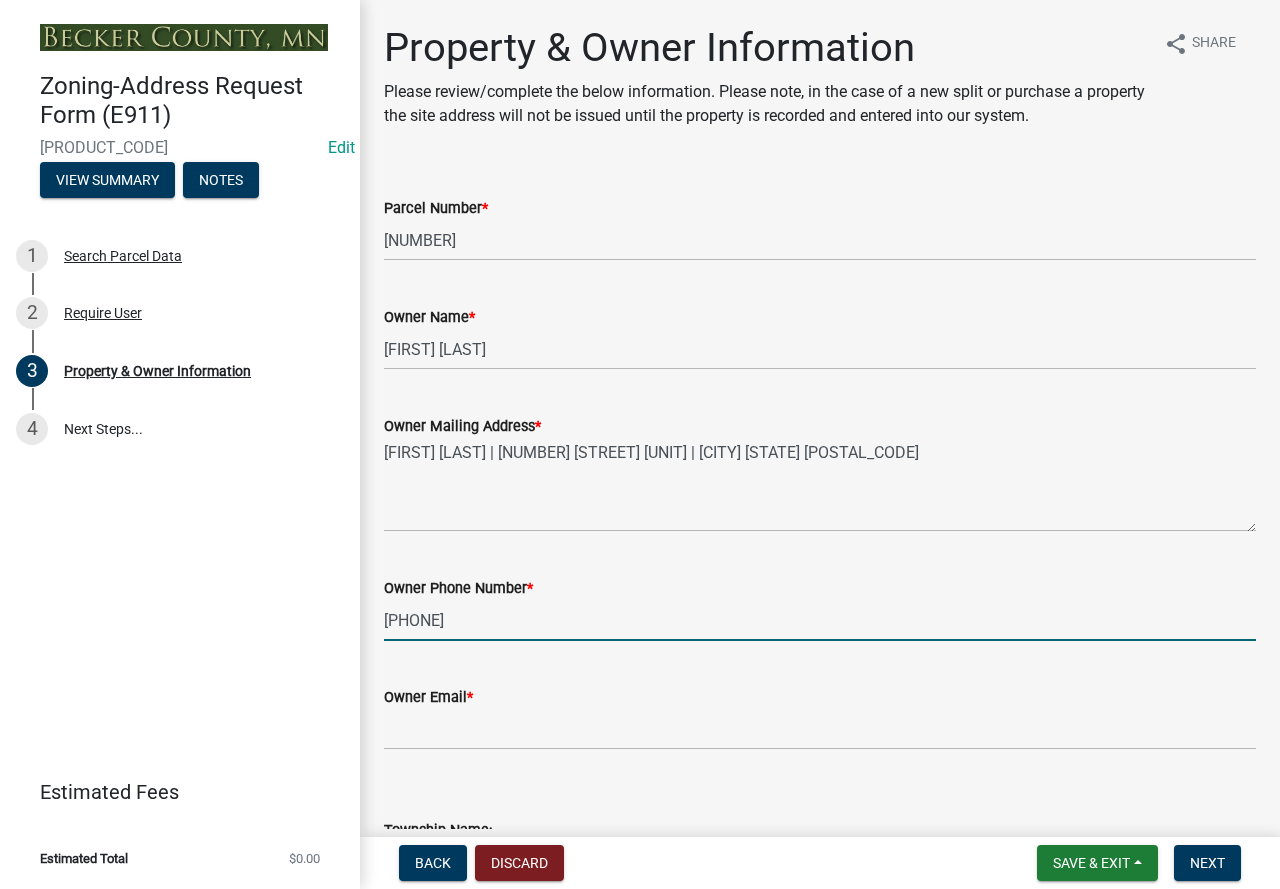 type on "[PHONE]" 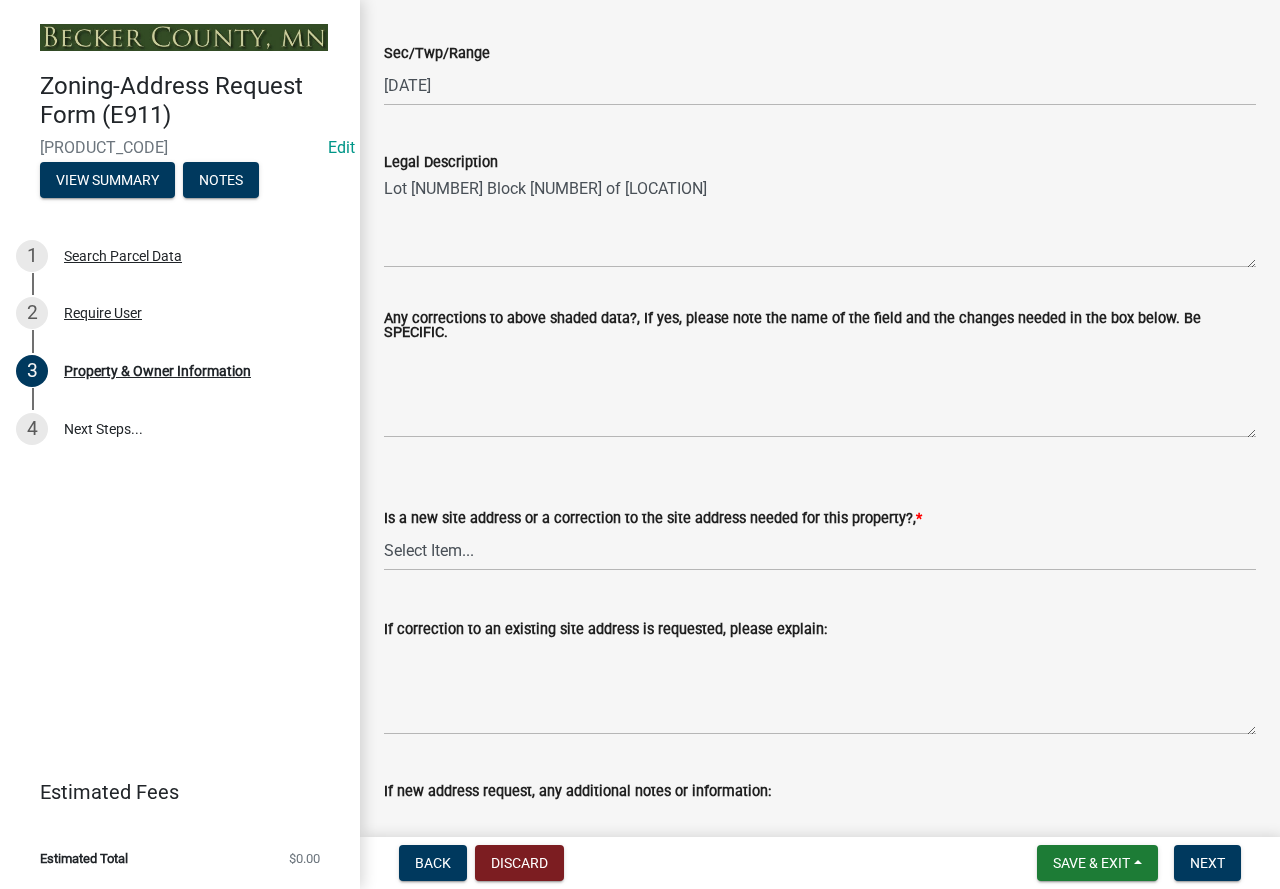scroll, scrollTop: 900, scrollLeft: 0, axis: vertical 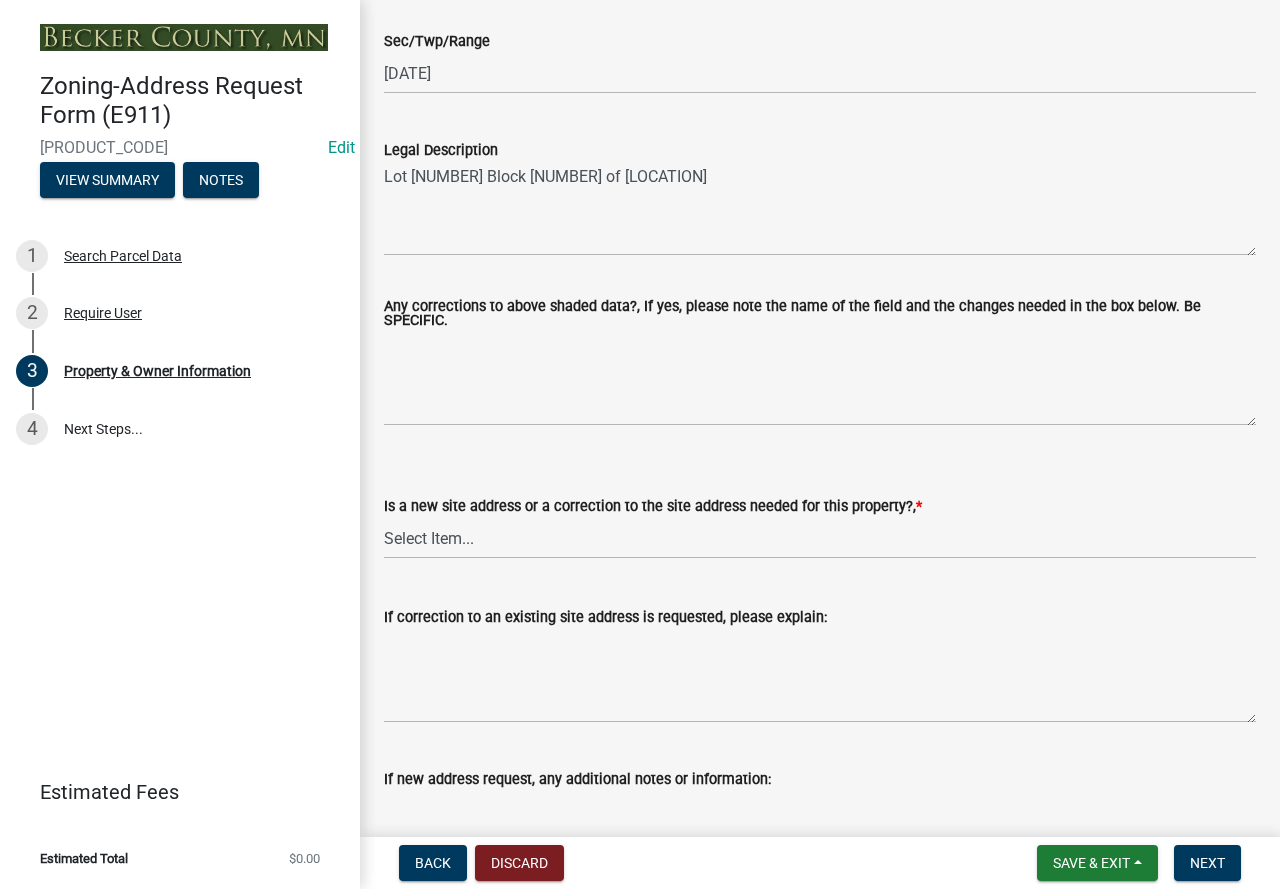 type on "[USERNAME]@[DOMAIN].com" 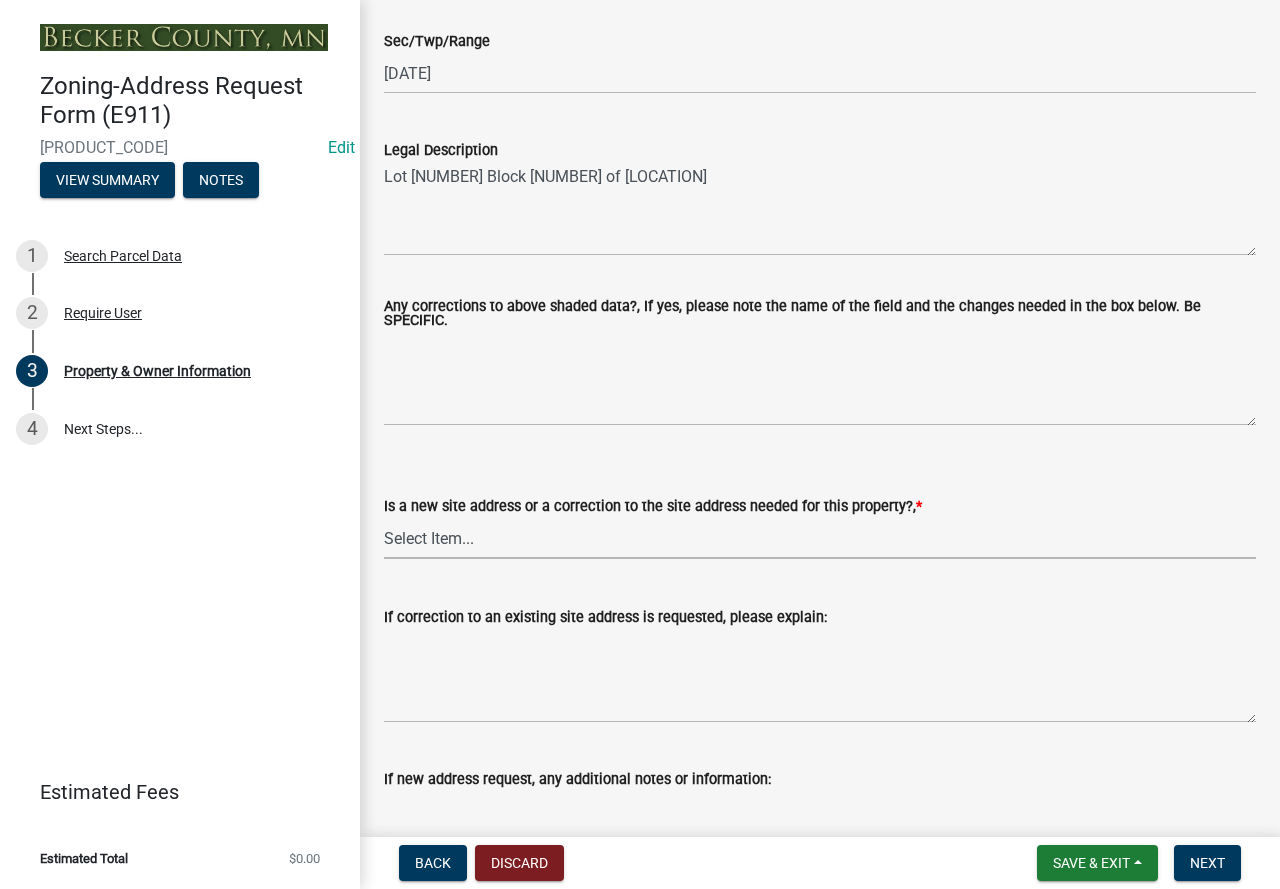 click on "Select Item...   New Site Address Needed   Correction to Site Address Needed   I already have a site address.  I need to order the sign, post, mailbox support or combination of the above." at bounding box center [820, 538] 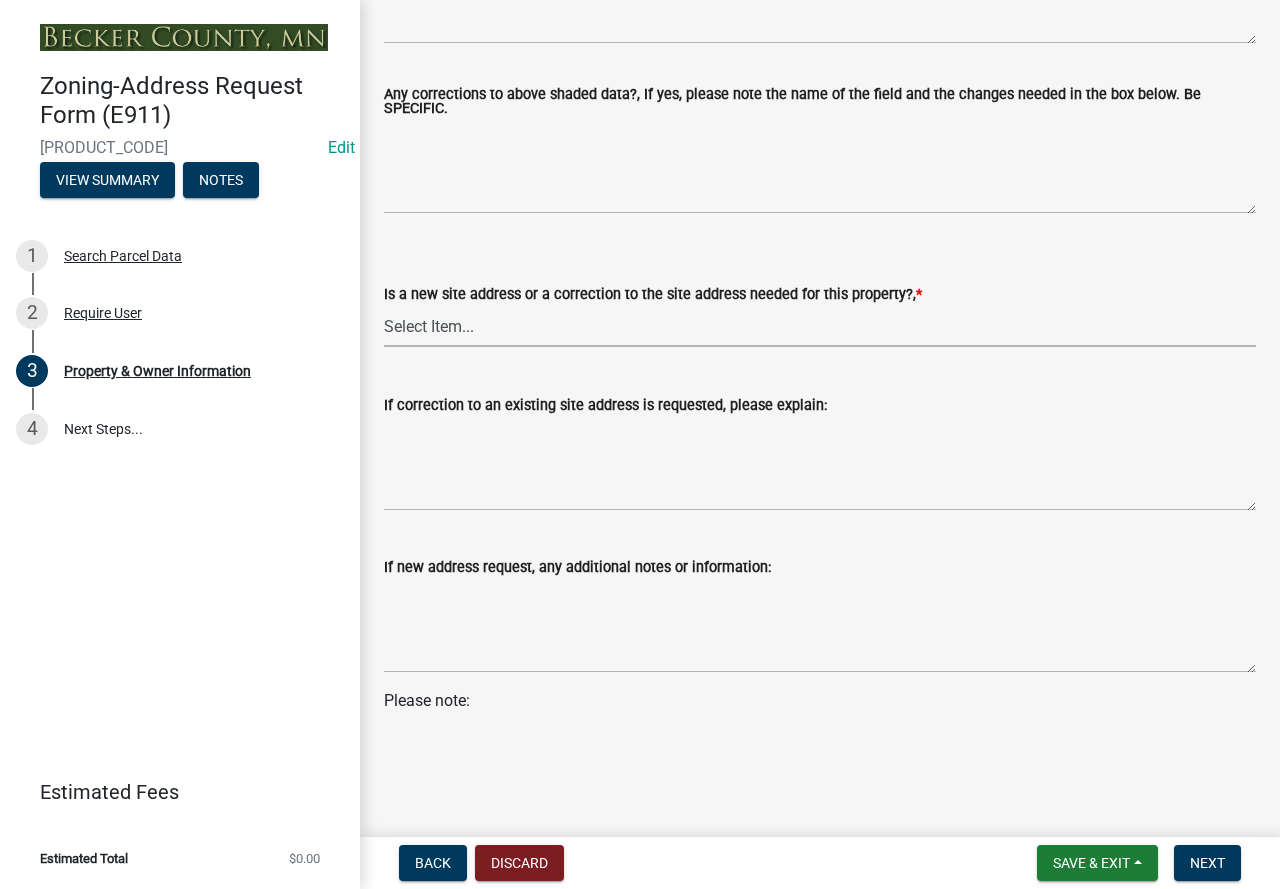 scroll, scrollTop: 1115, scrollLeft: 0, axis: vertical 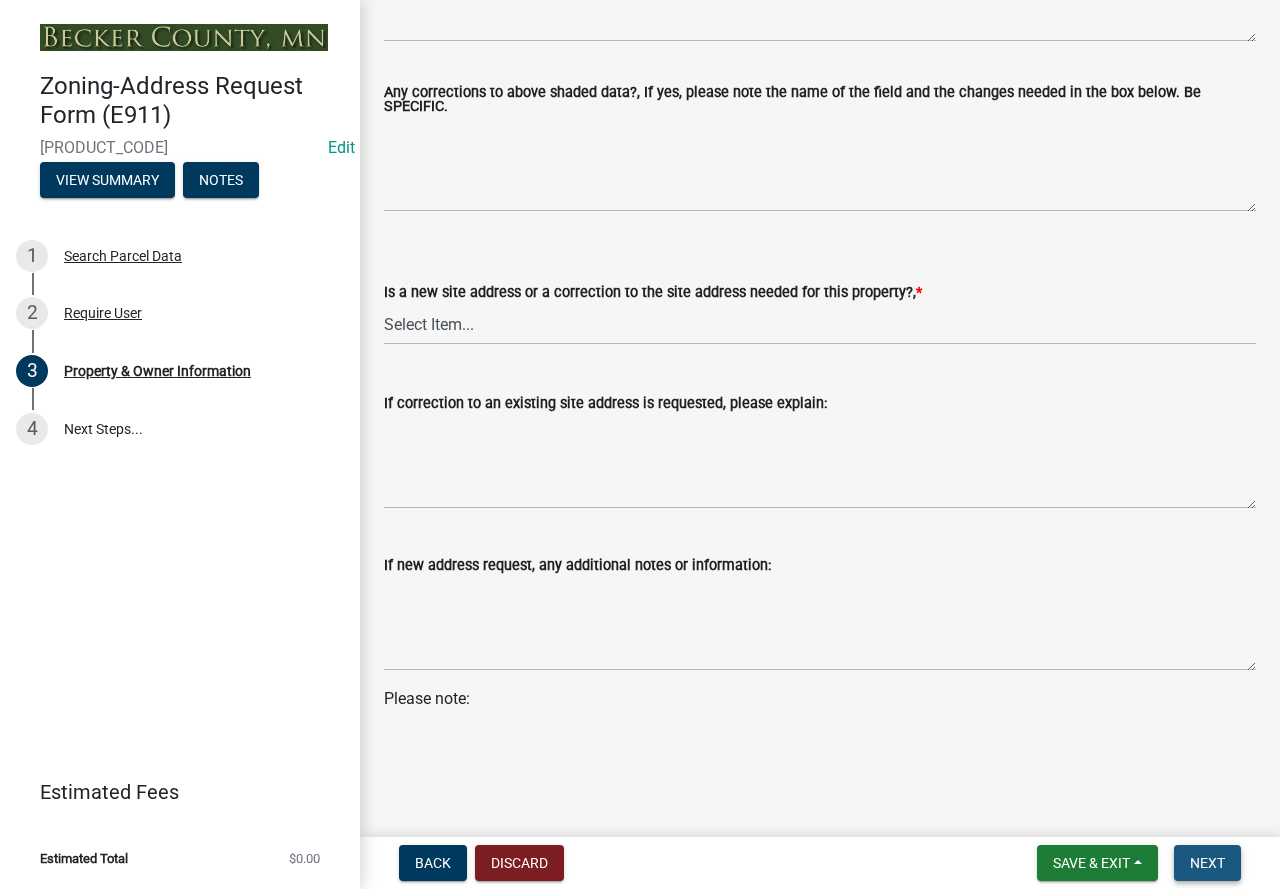 click on "Next" at bounding box center (1207, 863) 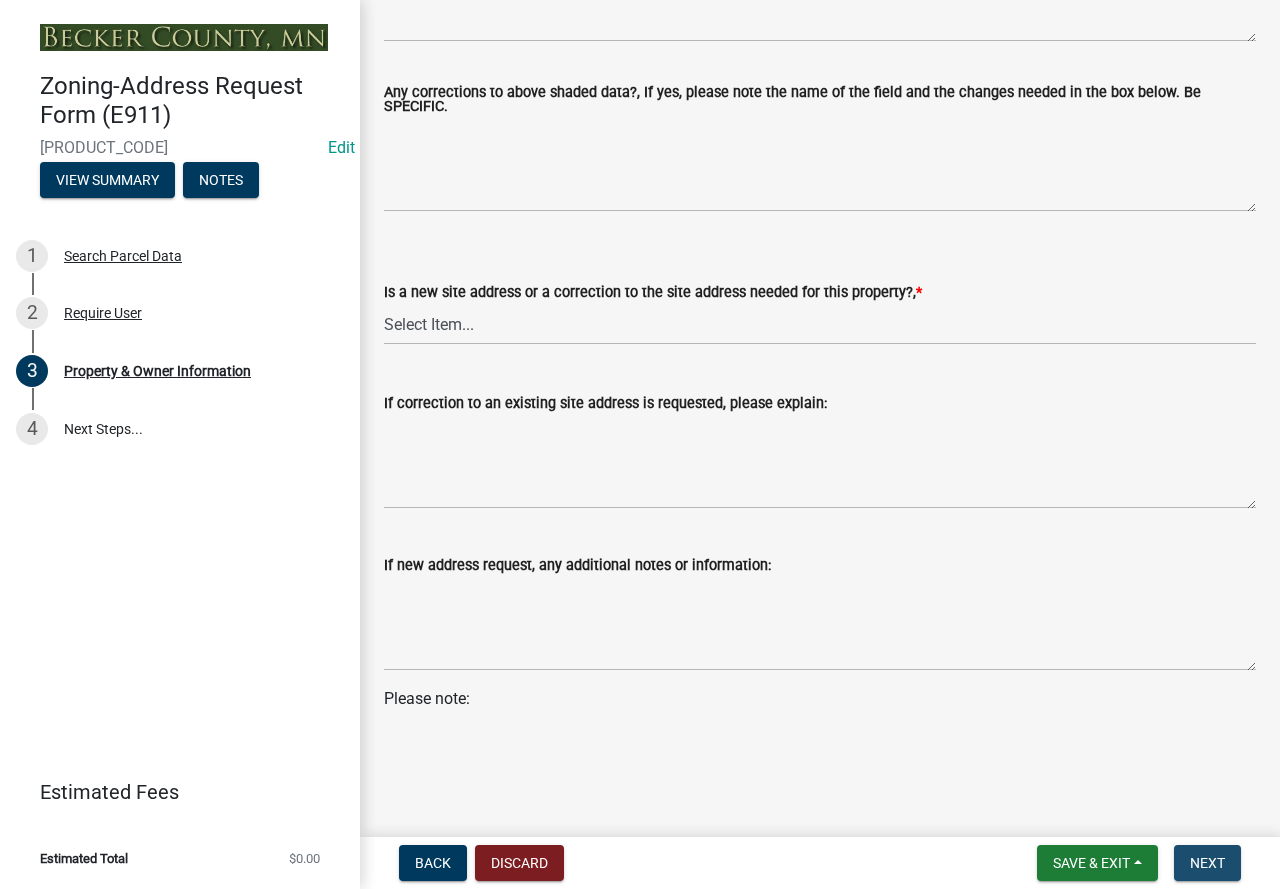 scroll, scrollTop: 0, scrollLeft: 0, axis: both 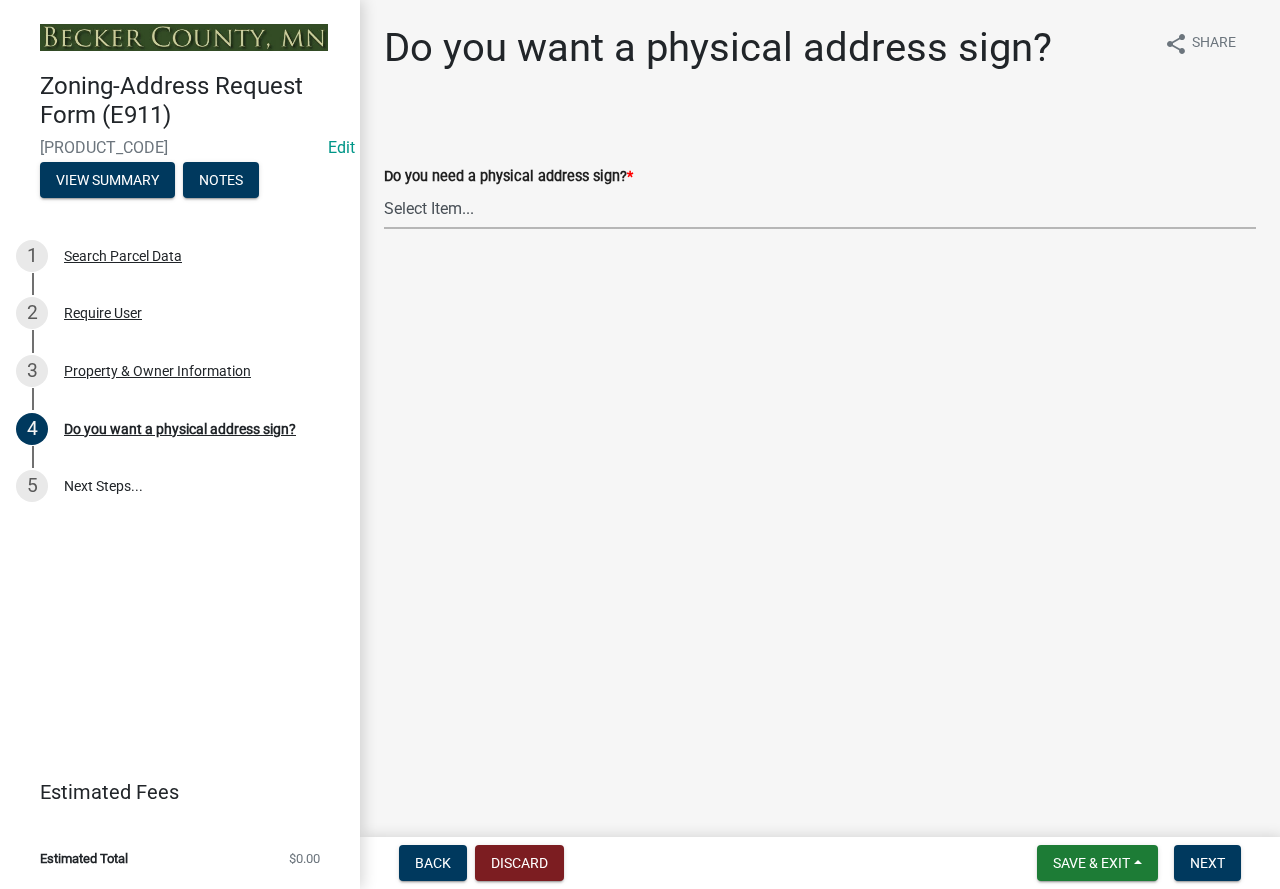 click on "Select Item...   No sign needed.  Please just email me my new address.   Yes, I need a sign made.   No sign needed.  I am ordering a mailbox support or a post." at bounding box center (820, 208) 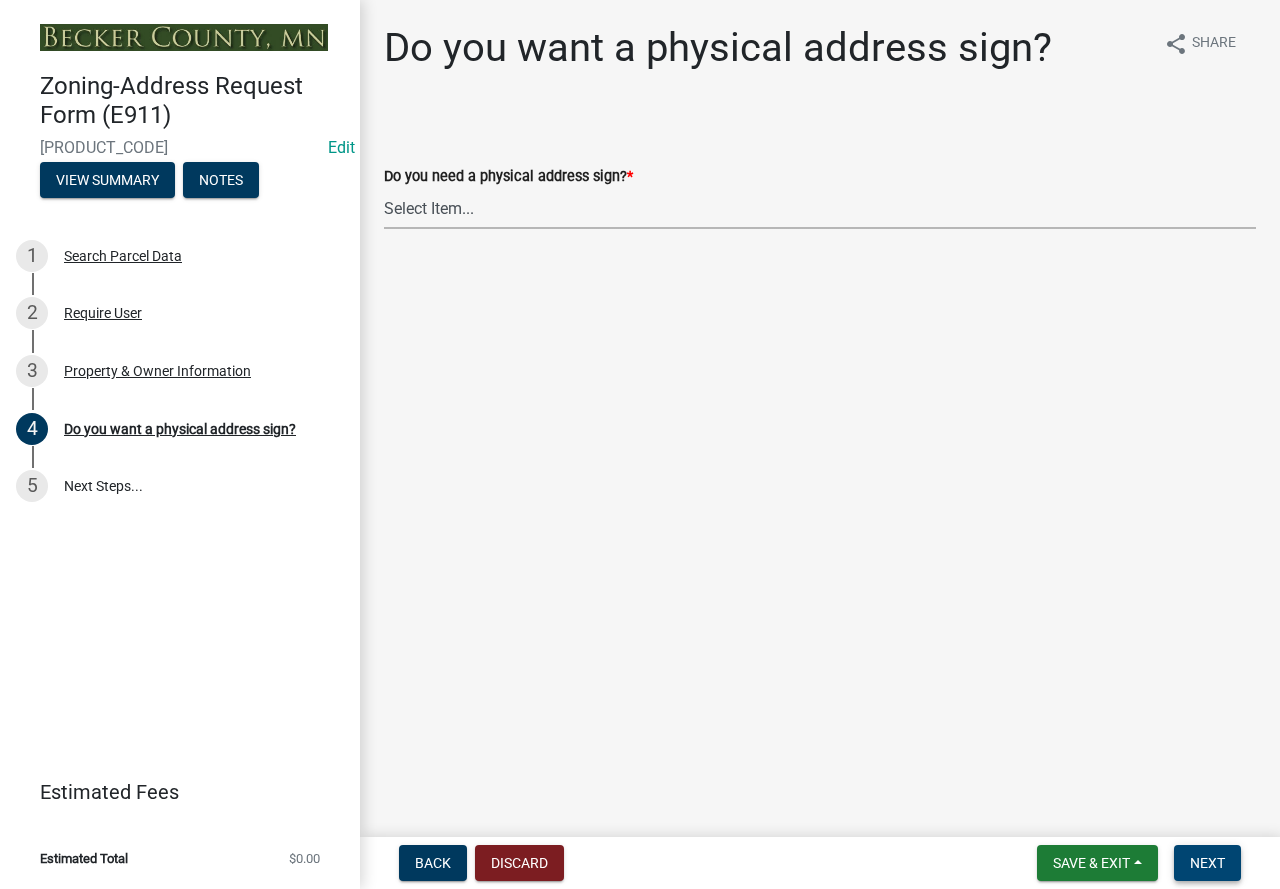 click on "Next" at bounding box center [1207, 863] 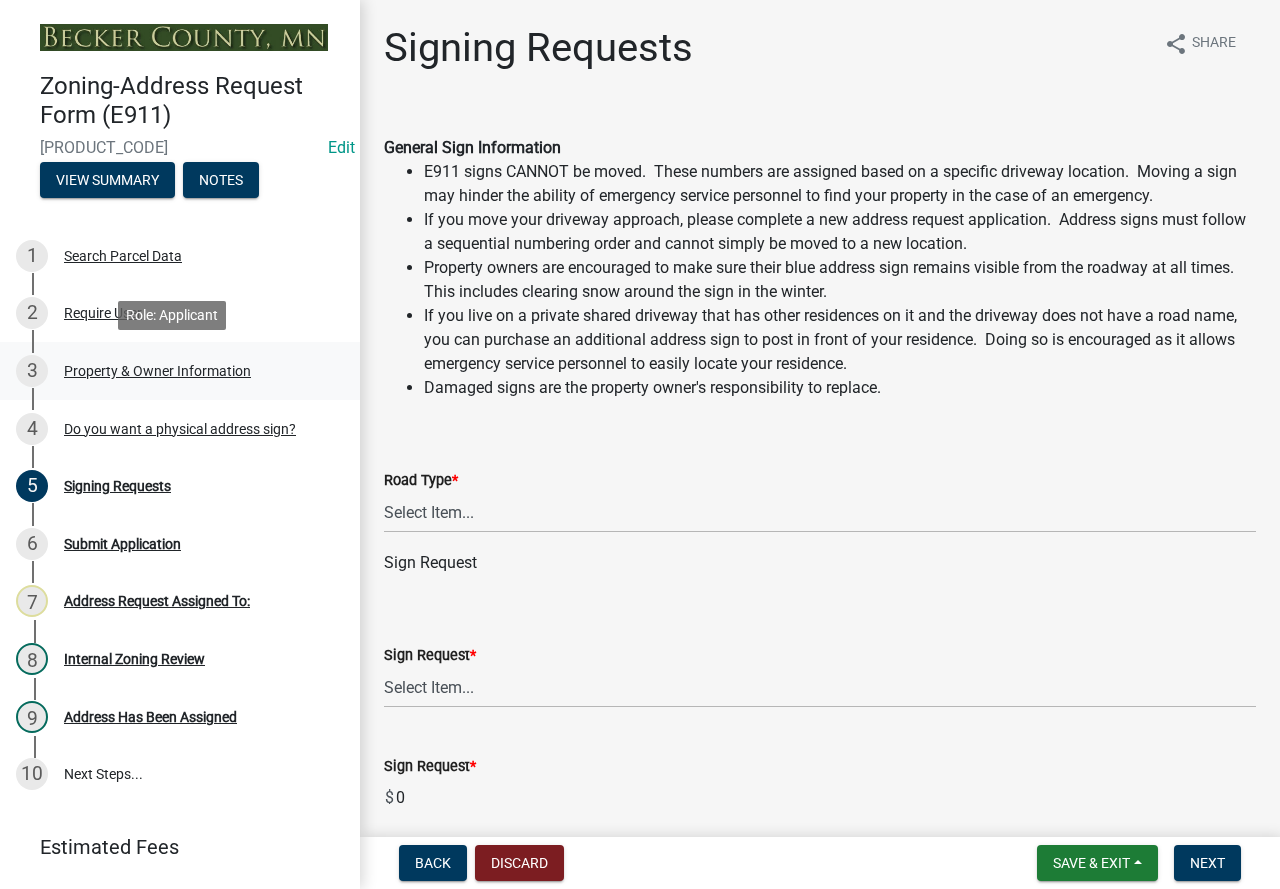 click on "Property & Owner Information" at bounding box center (157, 371) 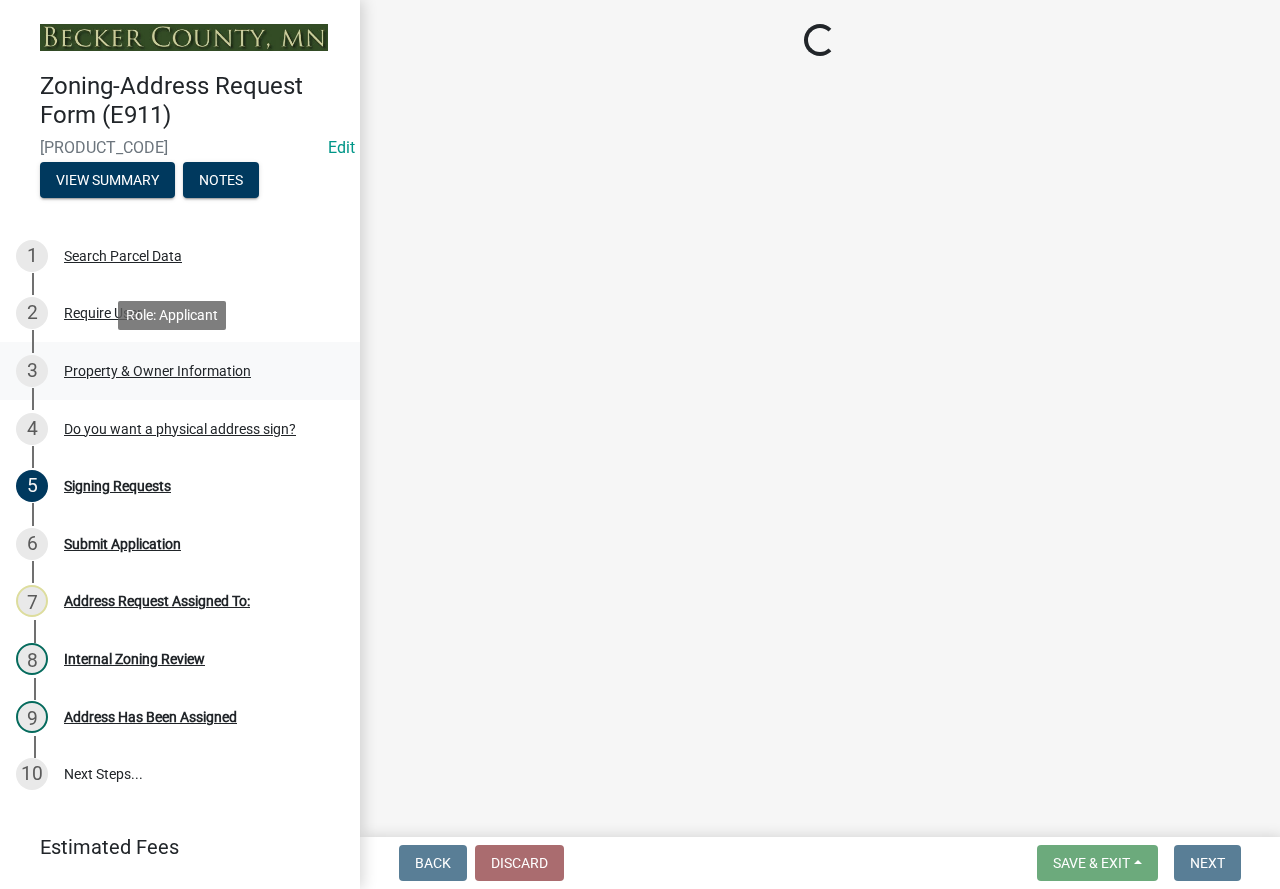 select on "[UUID]" 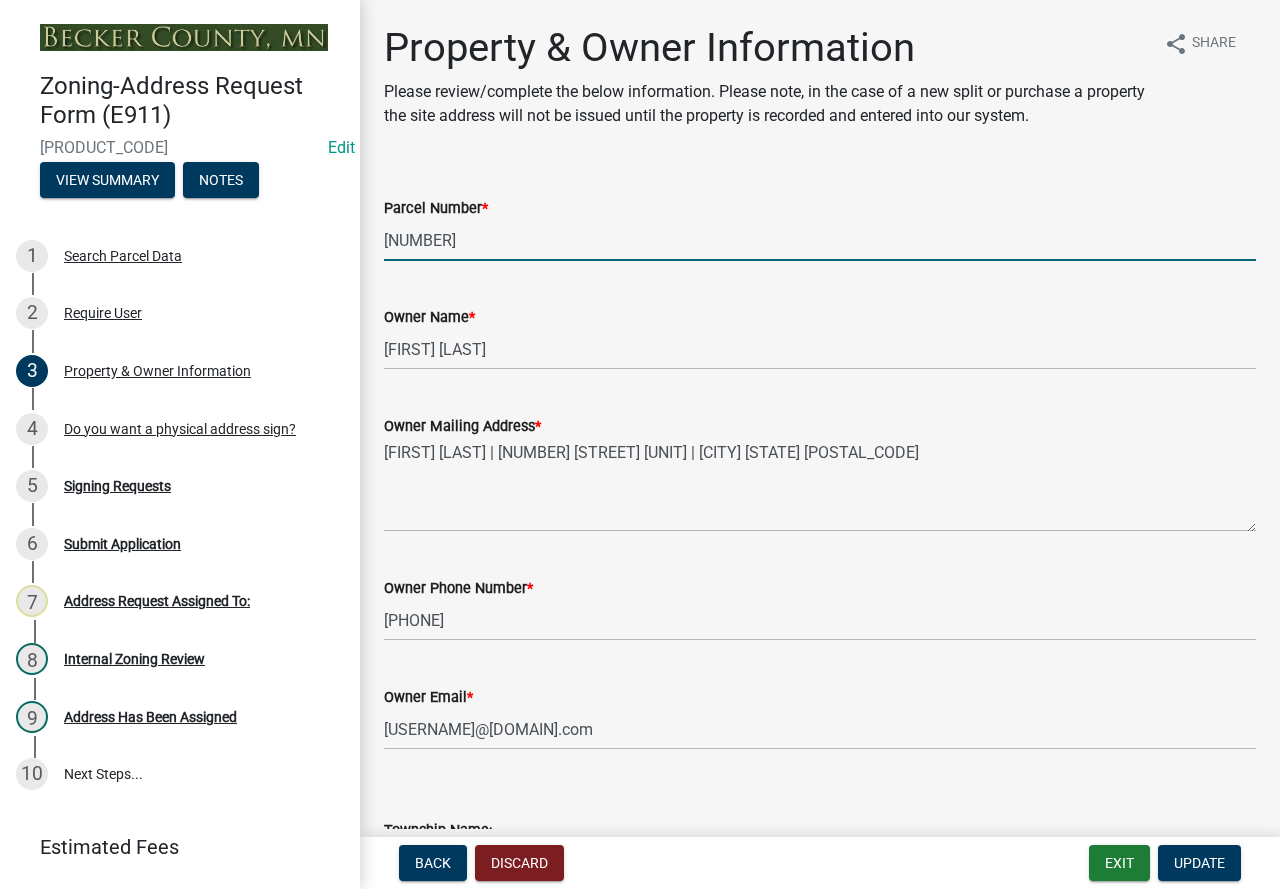 drag, startPoint x: 466, startPoint y: 246, endPoint x: 376, endPoint y: 252, distance: 90.199776 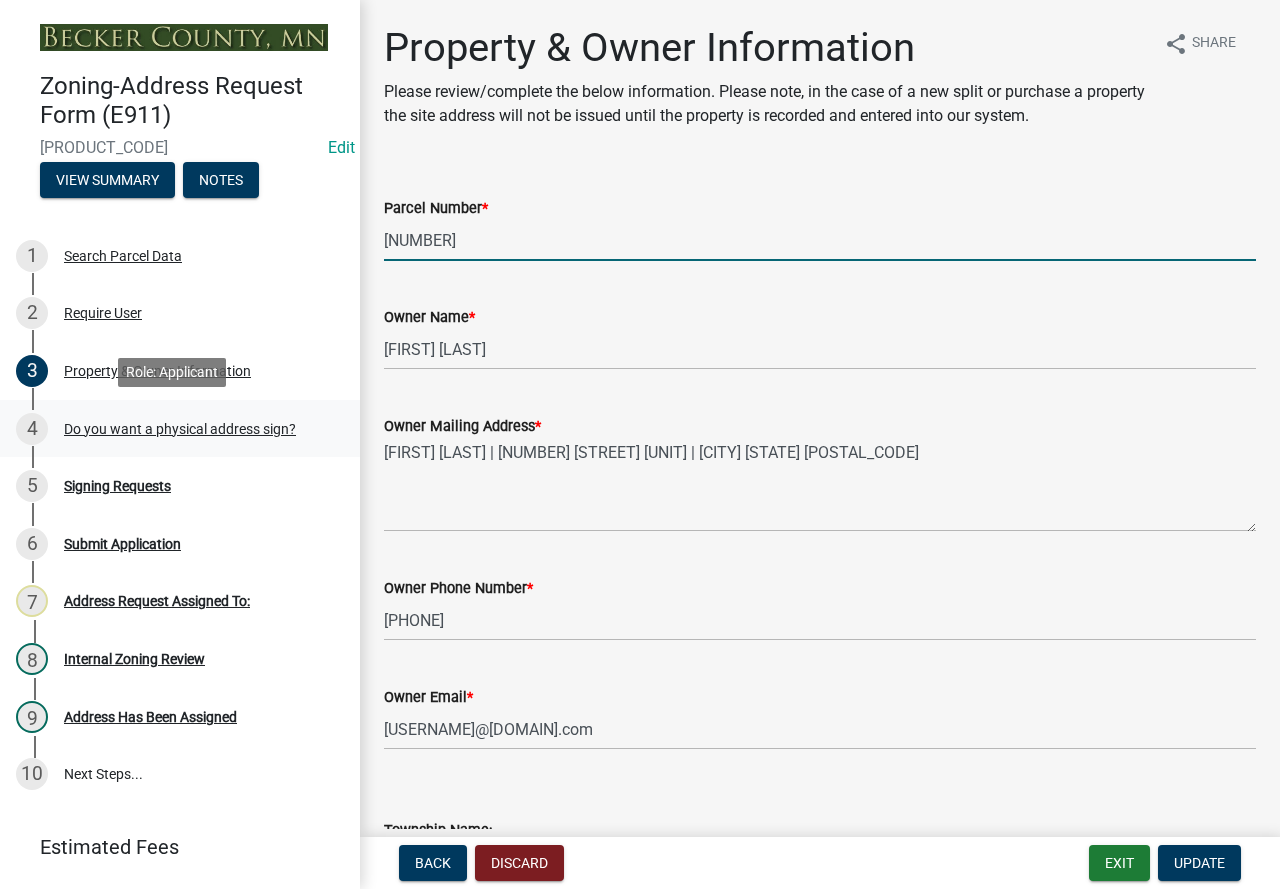 click on "Do you want a physical address sign?" at bounding box center (180, 429) 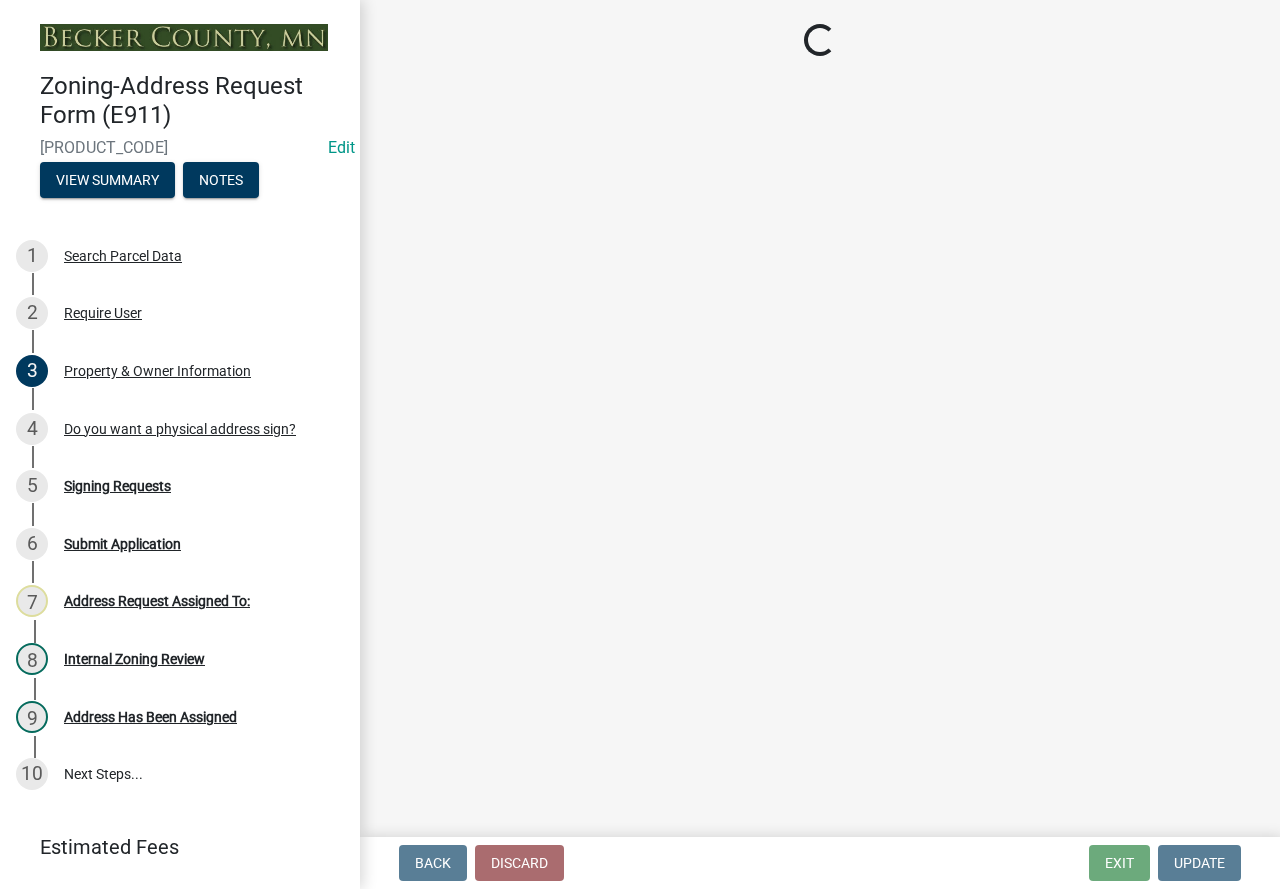 select on "[UUID]" 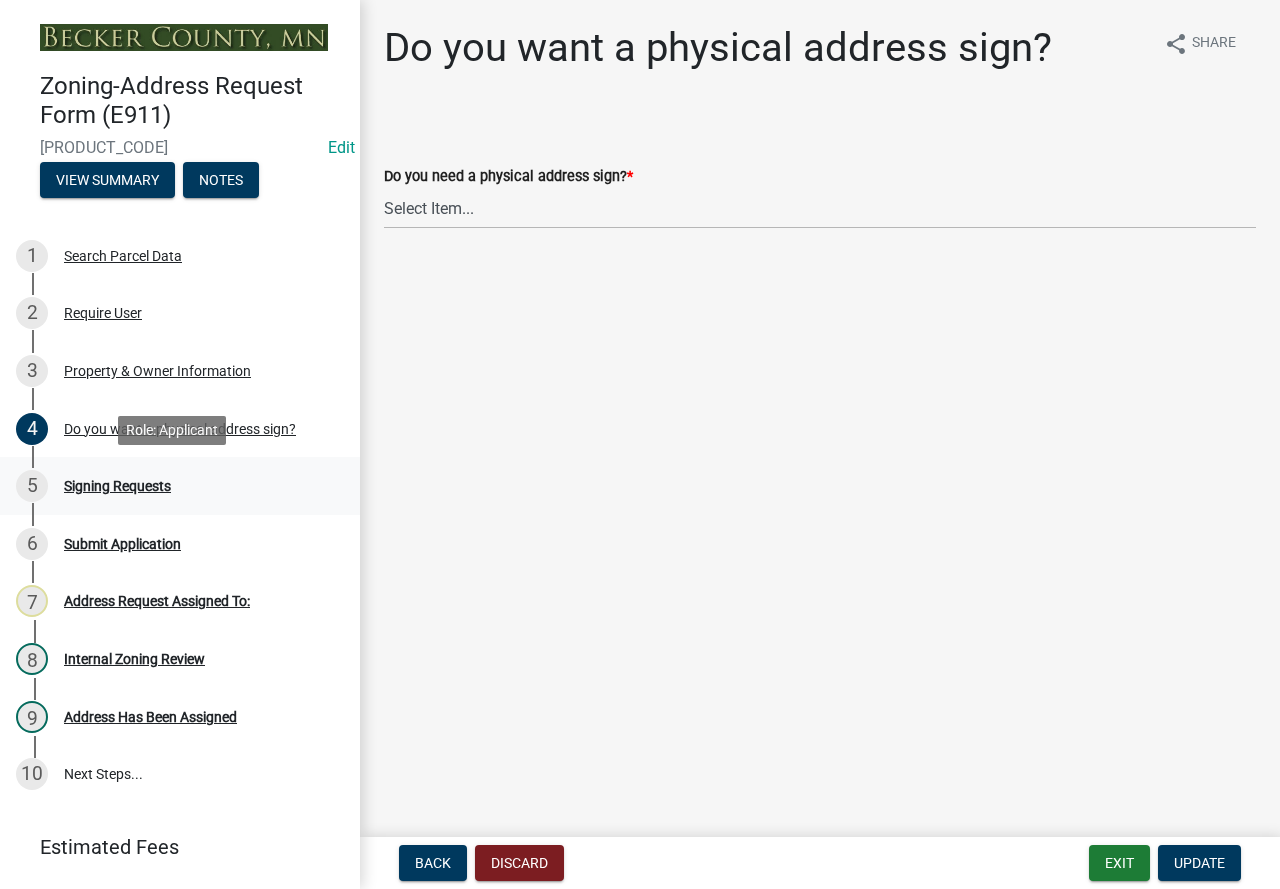 click on "Signing Requests" at bounding box center (117, 486) 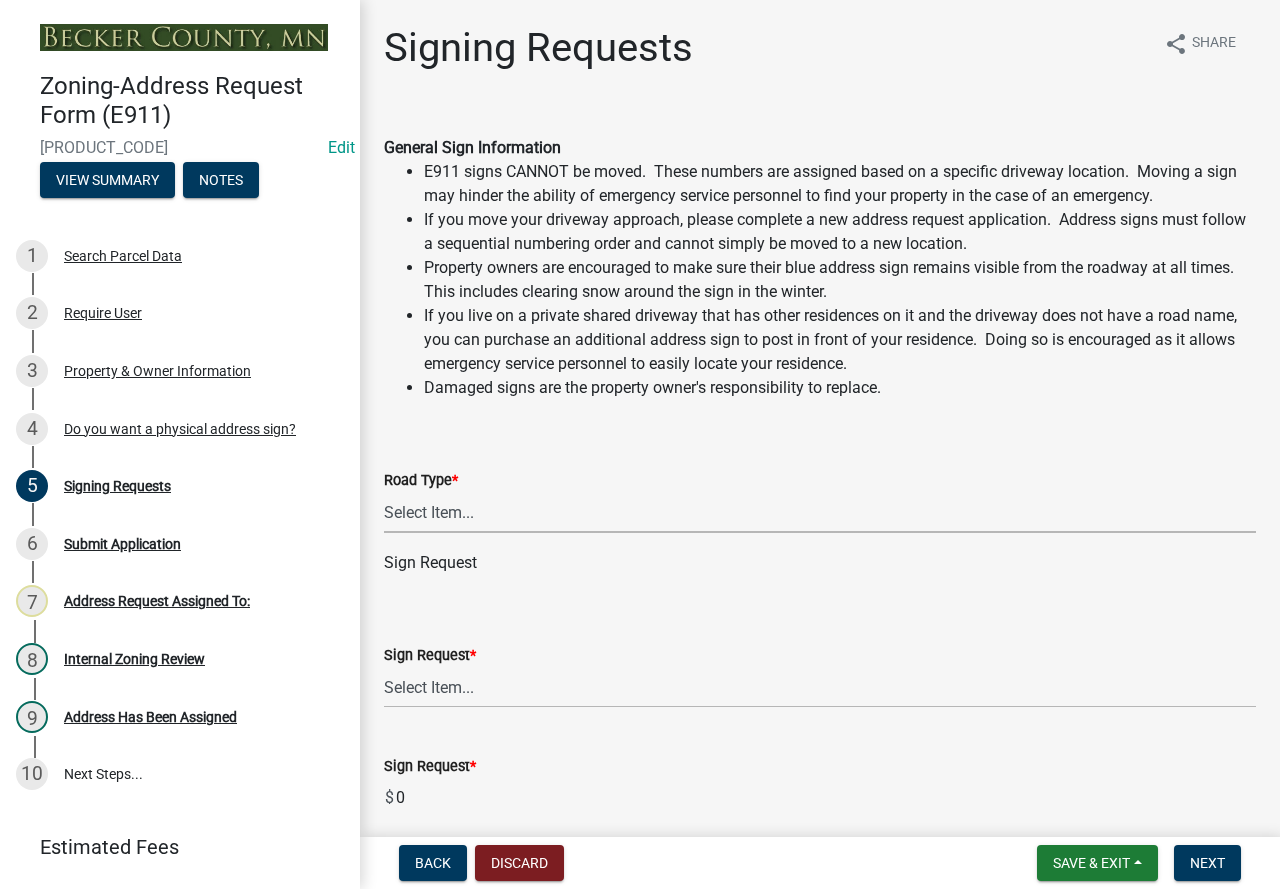 click on "Select Item...   Private Easement   Public / Township   County   State   4 Lane Highway" at bounding box center [820, 512] 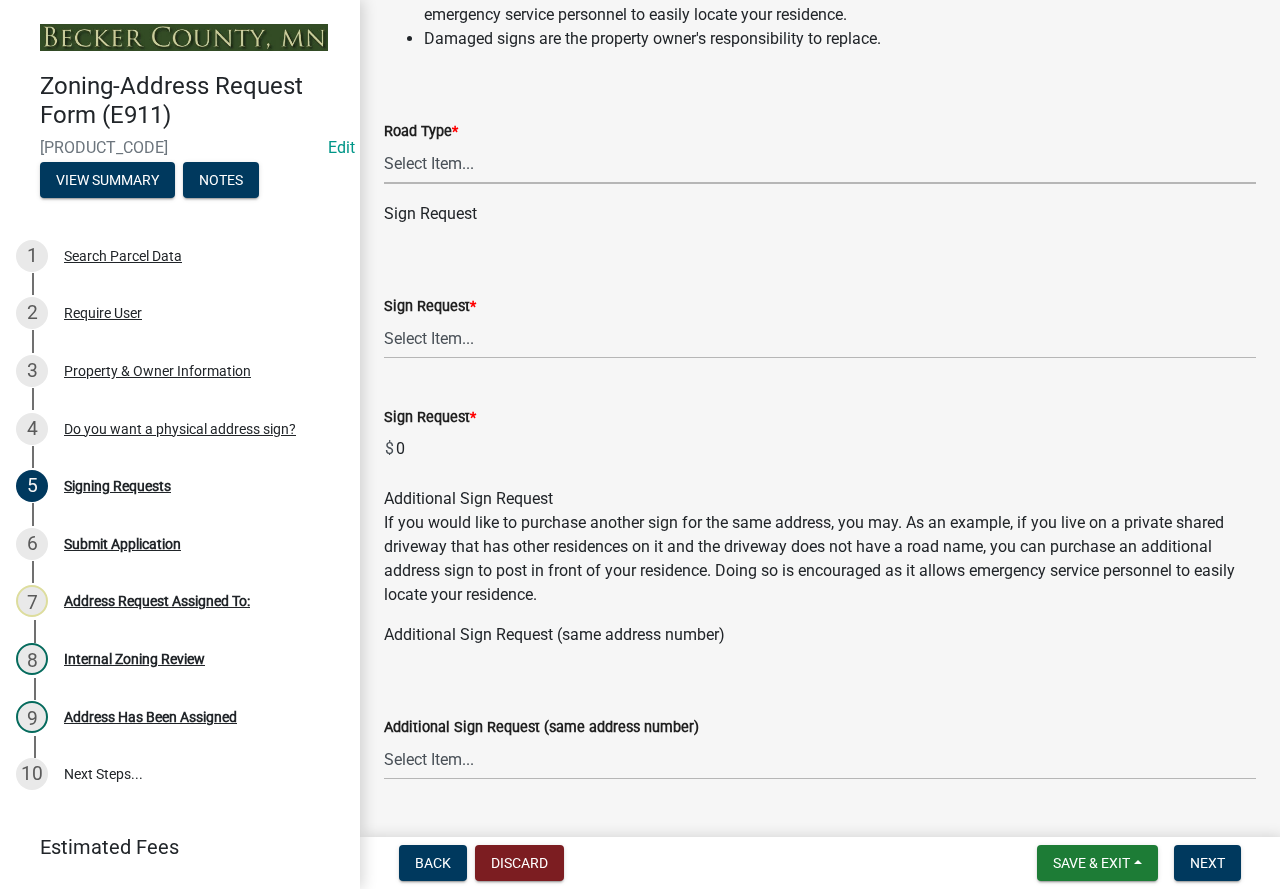 scroll, scrollTop: 400, scrollLeft: 0, axis: vertical 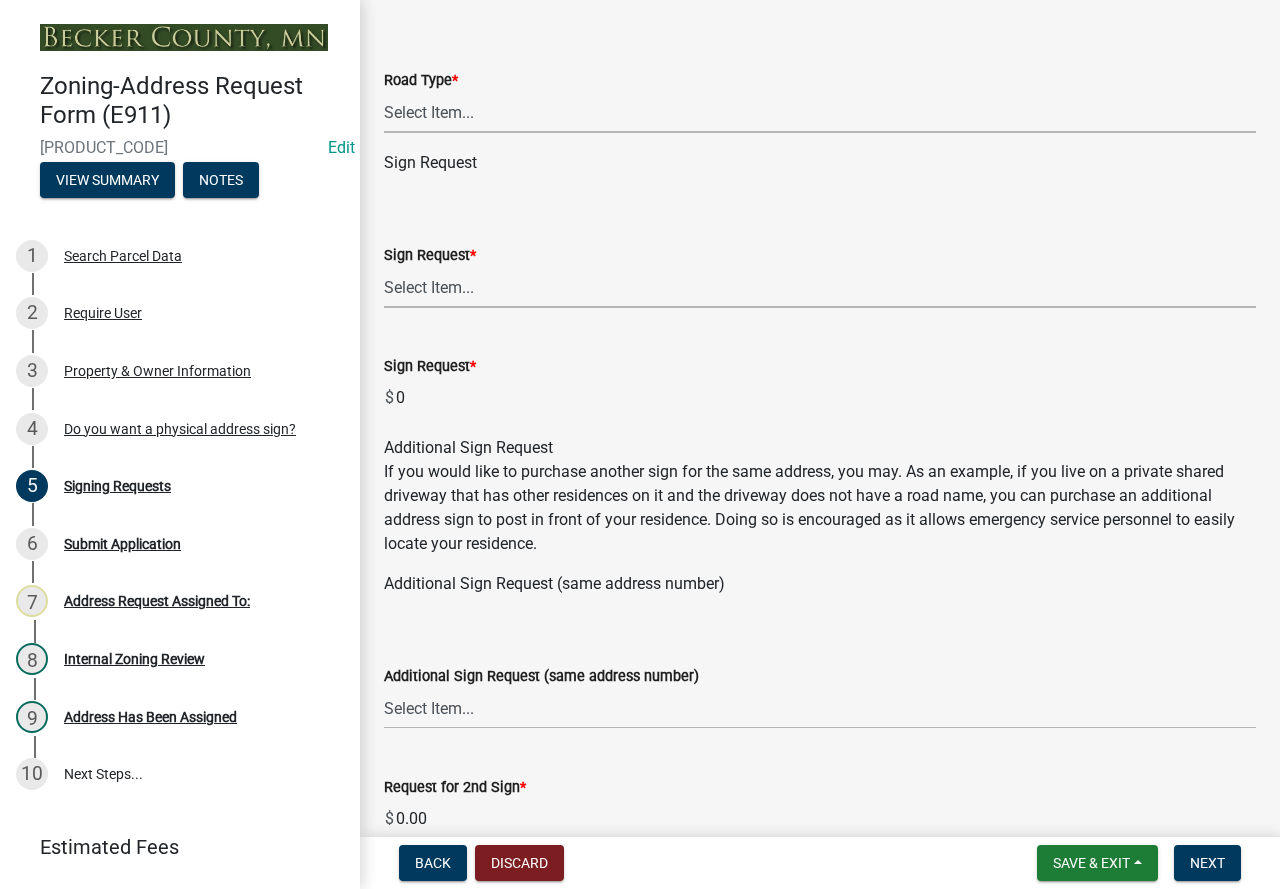 click on "Select Item...   $12 - I only need a post (no sign or installation).   $25 - I only need an address sign (no post, mailbox support or installation)   $35 - I only need an address sign (no post, mailbox support or installation) but would like it mailed to my listed mailing address.   $35 - I would like an address sign with a post (no mailbox support or installation)   Error Correction - The sign that I currently have posted has been found by the County to be incorrect.  The County will replace the current sign at no cost." at bounding box center (820, 287) 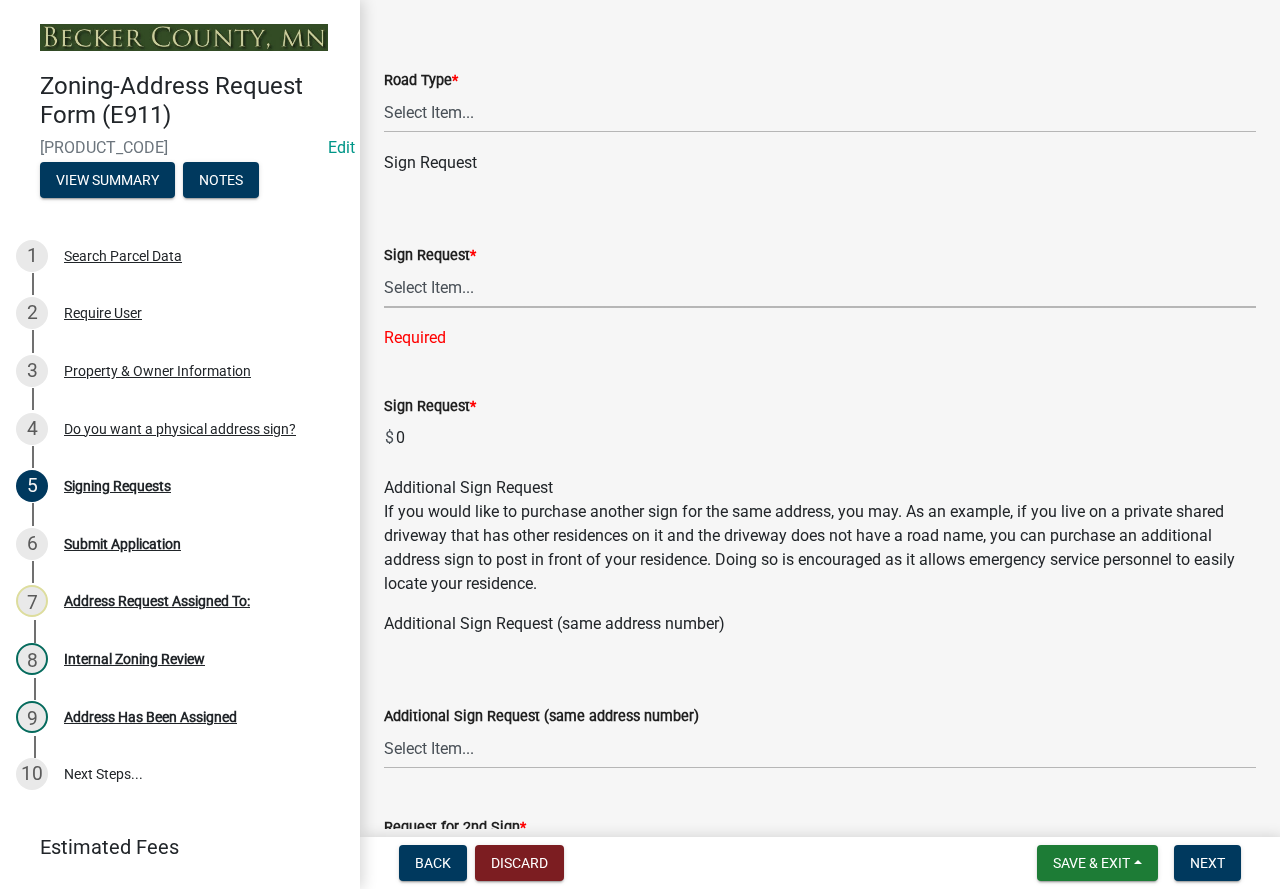 click on "Select Item...   $12 - I only need a post (no sign or installation).   $25 - I only need an address sign (no post, mailbox support or installation)   $35 - I only need an address sign (no post, mailbox support or installation) but would like it mailed to my listed mailing address.   $35 - I would like an address sign with a post (no mailbox support or installation)   Error Correction - The sign that I currently have posted has been found by the County to be incorrect.  The County will replace the current sign at no cost." at bounding box center [820, 287] 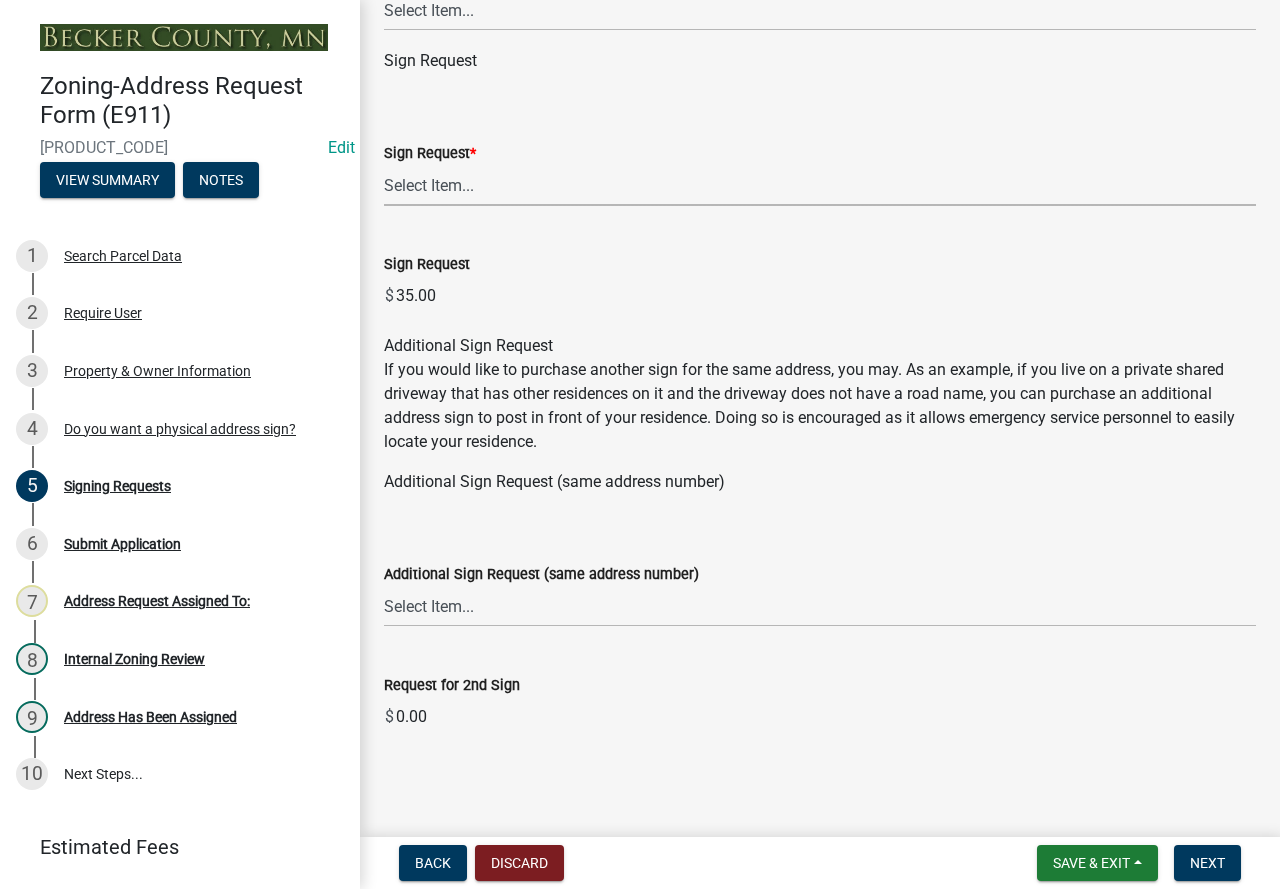 scroll, scrollTop: 506, scrollLeft: 0, axis: vertical 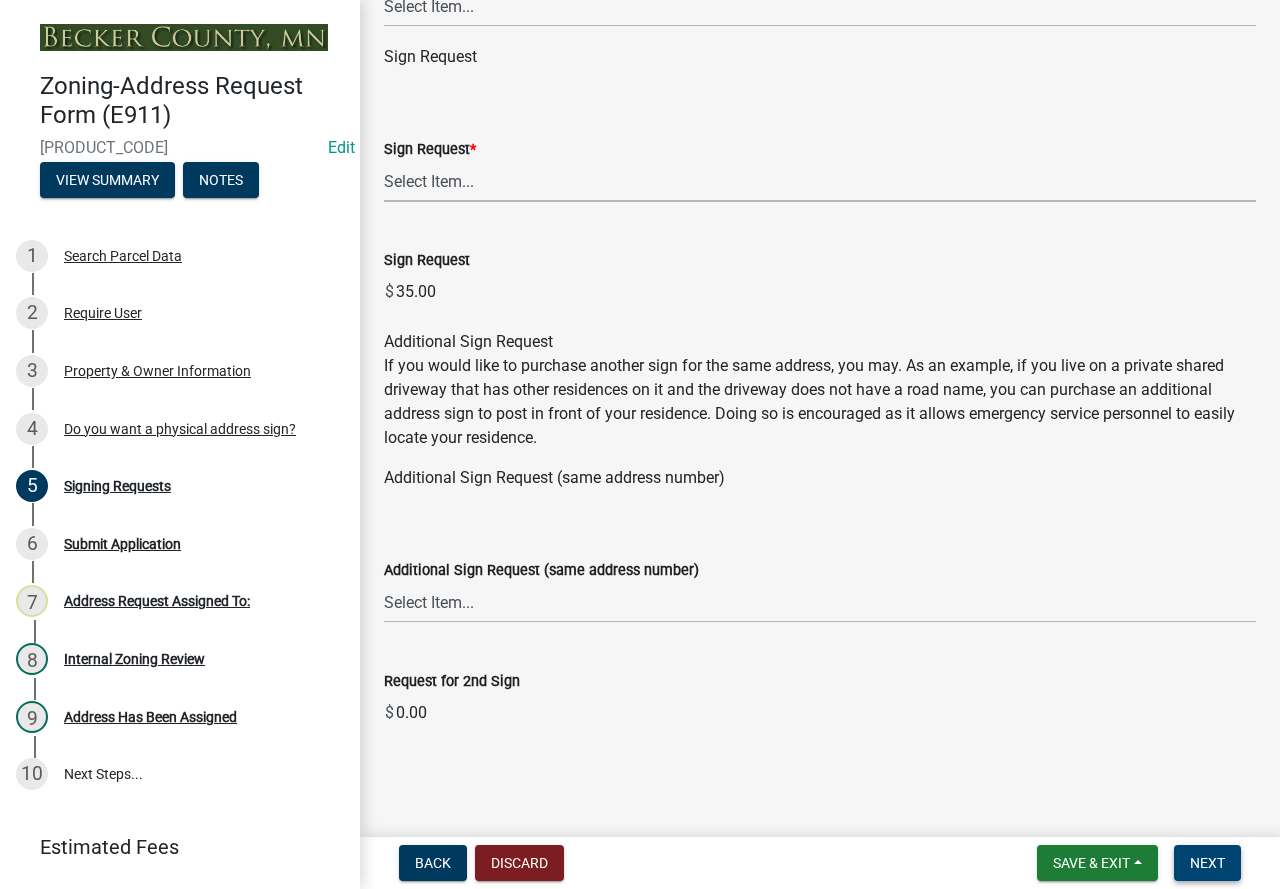 click on "Next" at bounding box center [1207, 863] 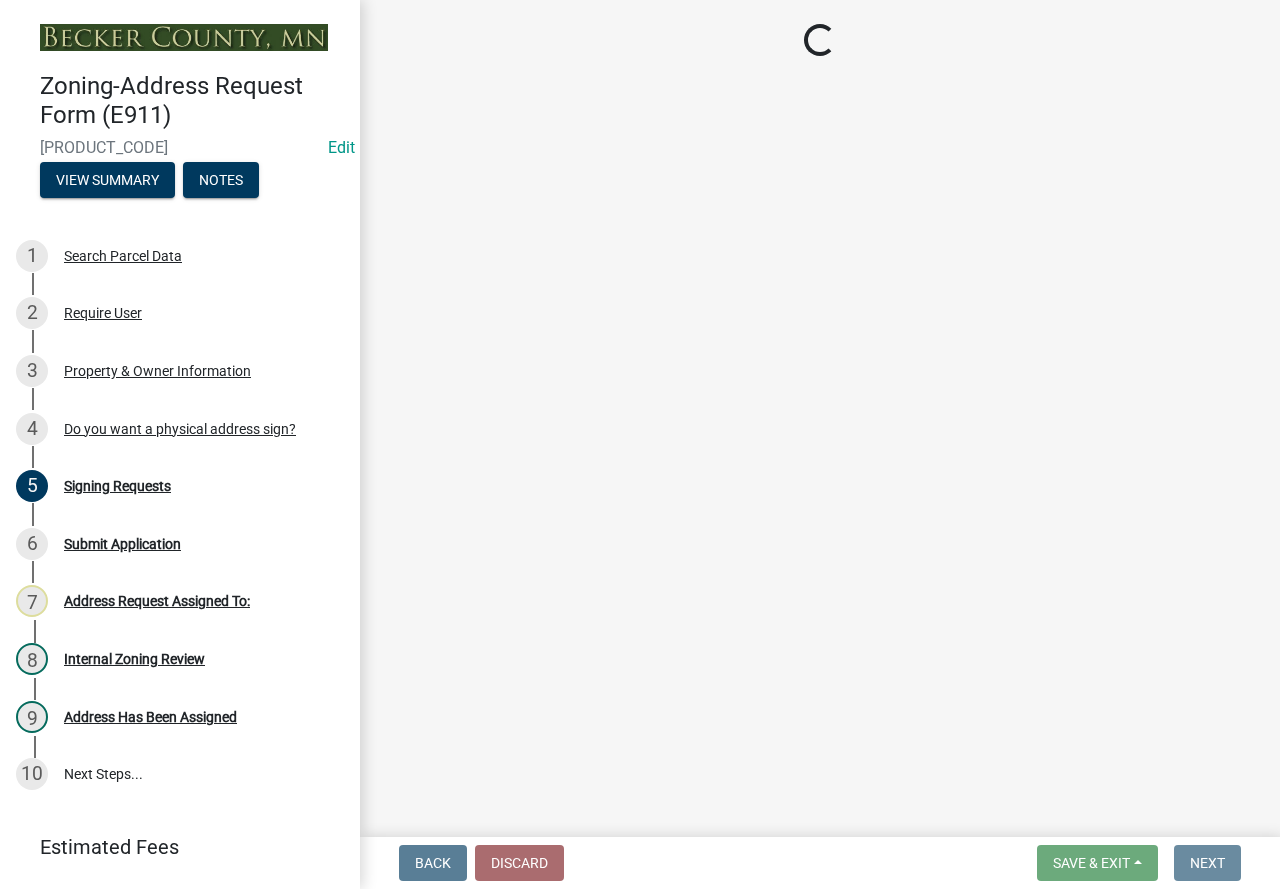 scroll, scrollTop: 0, scrollLeft: 0, axis: both 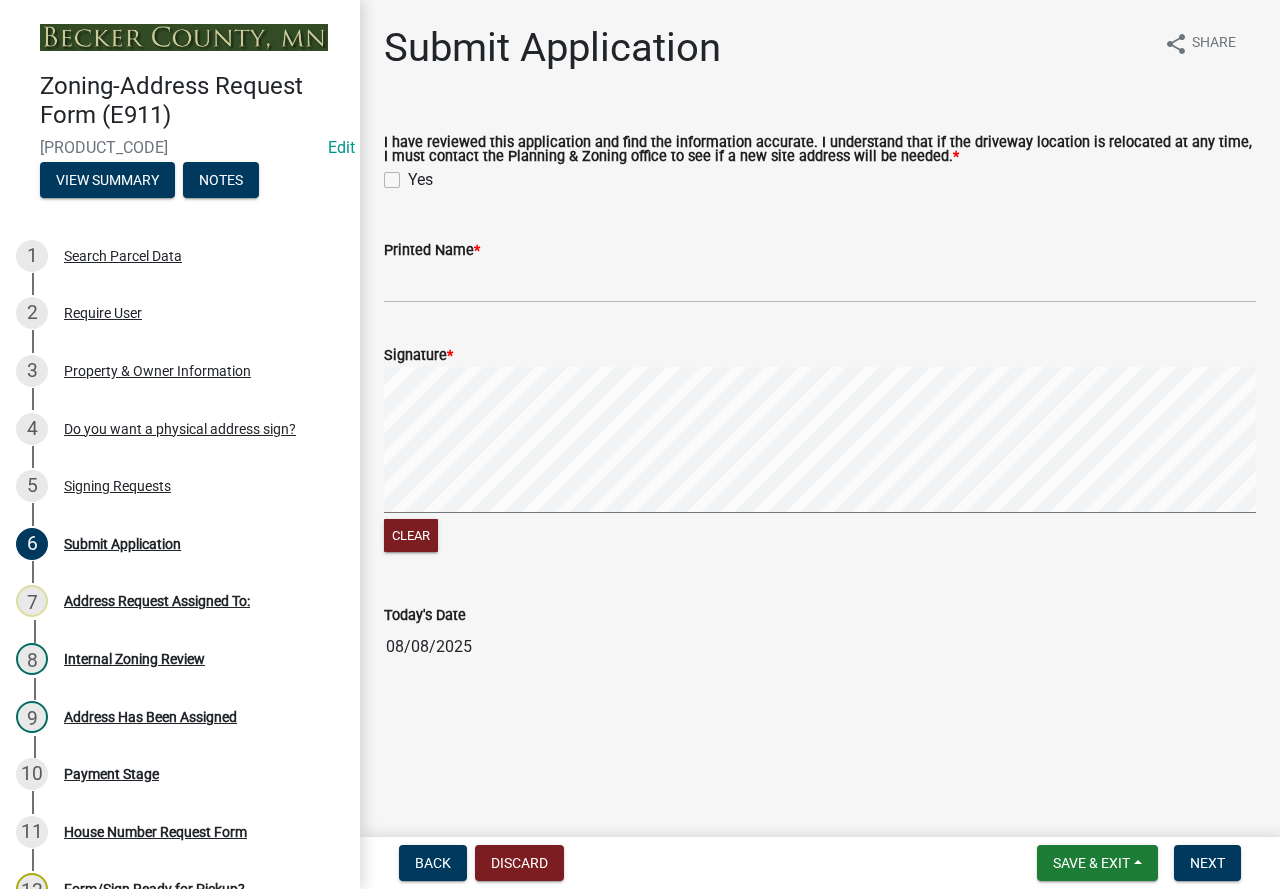 click on "Yes" 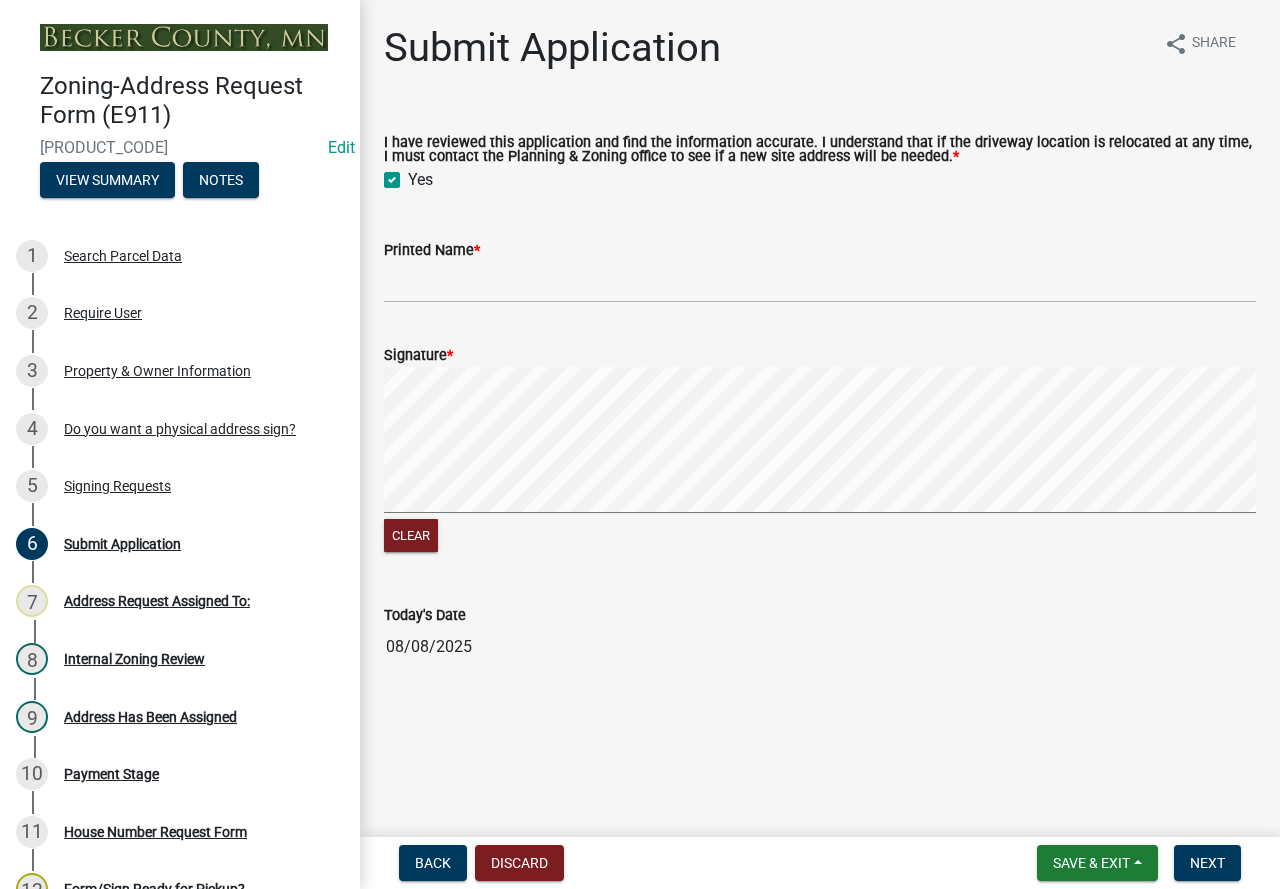 checkbox on "true" 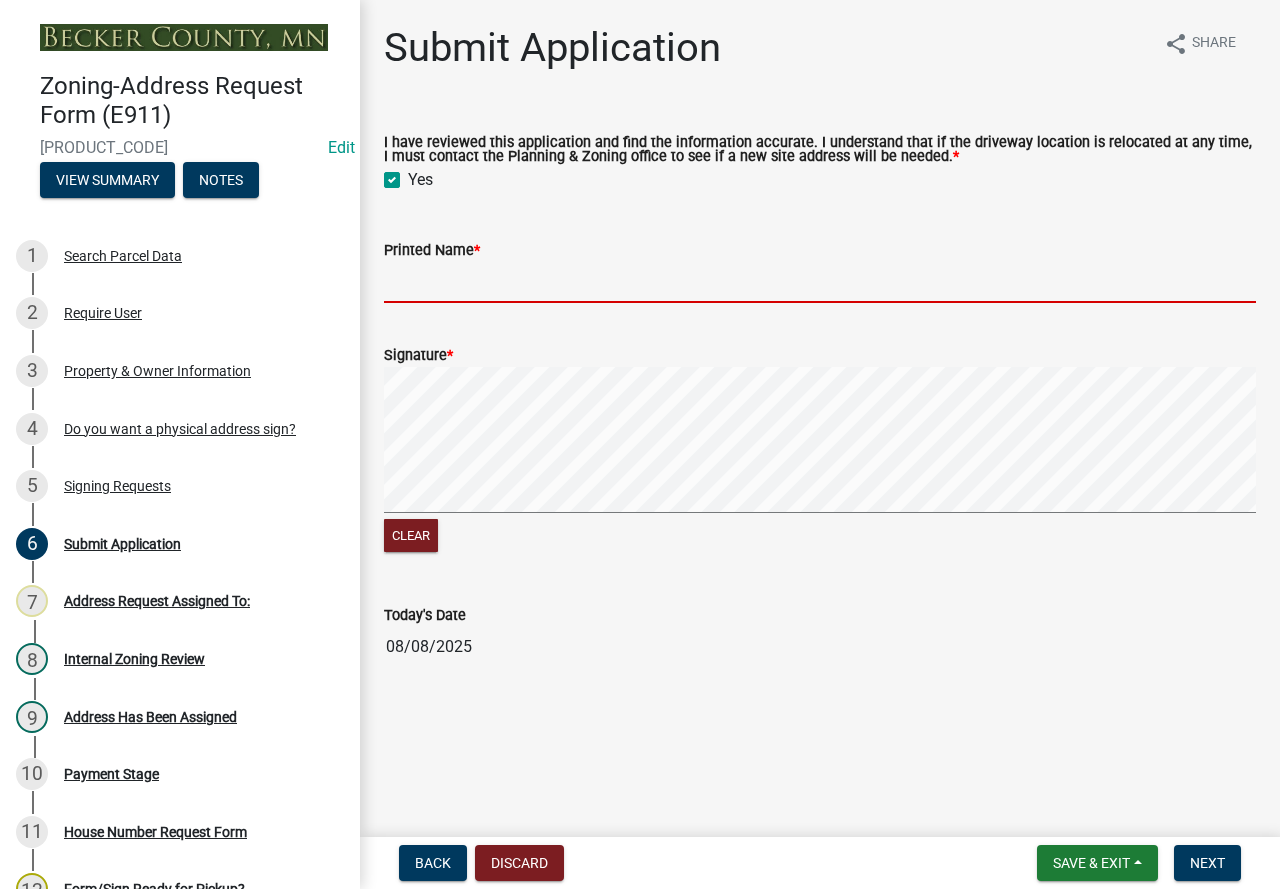 click on "Printed Name  *" at bounding box center [820, 282] 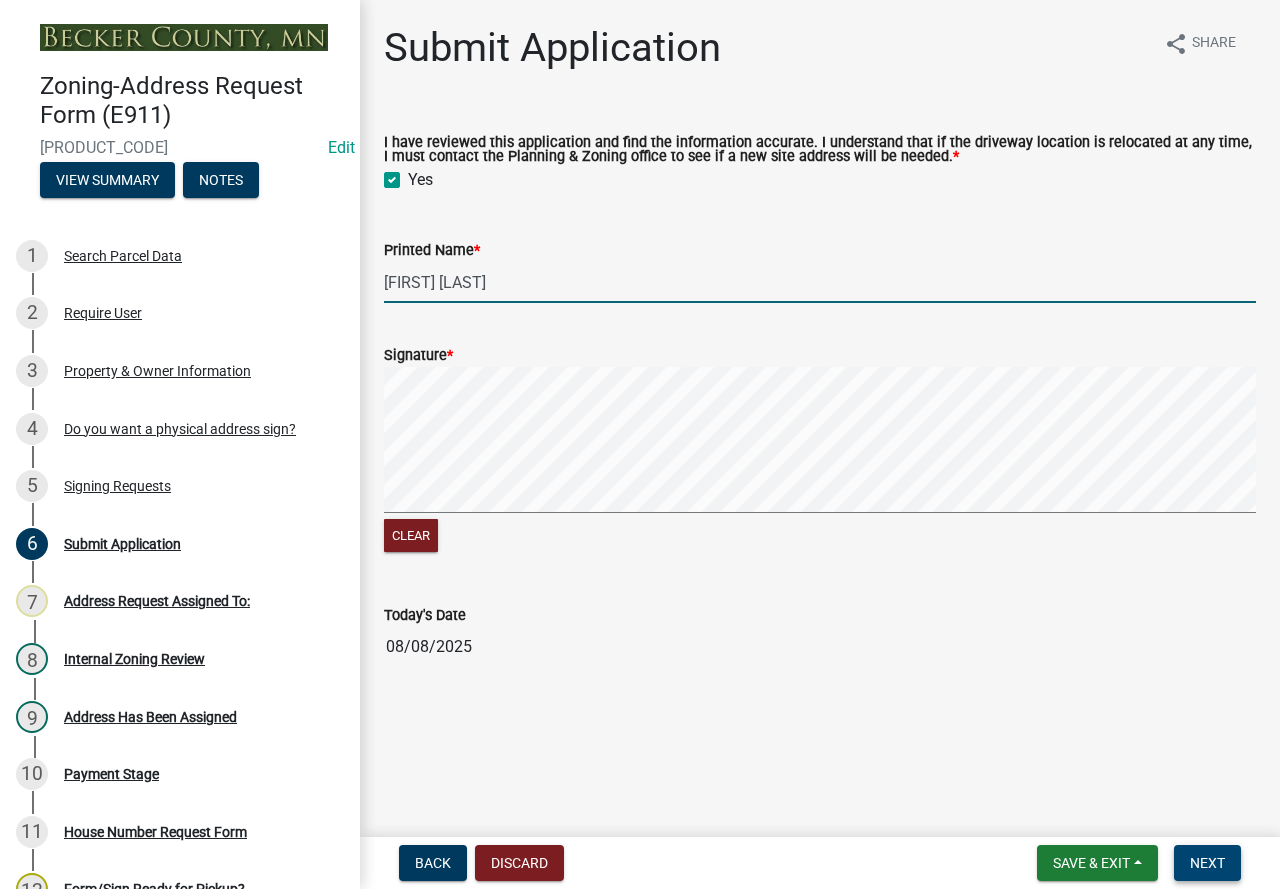 type on "[FIRST] [LAST]" 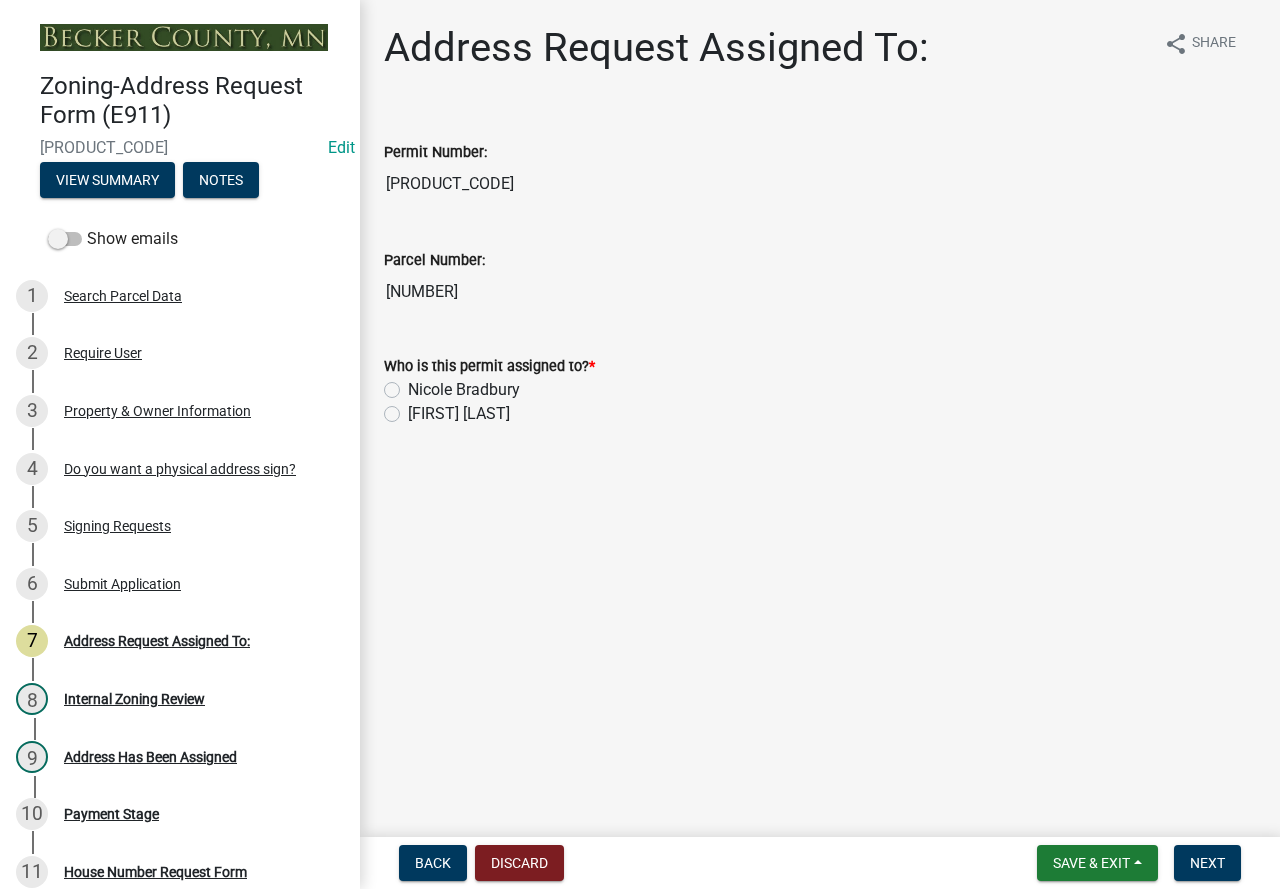 click on "Nicole Bradbury" 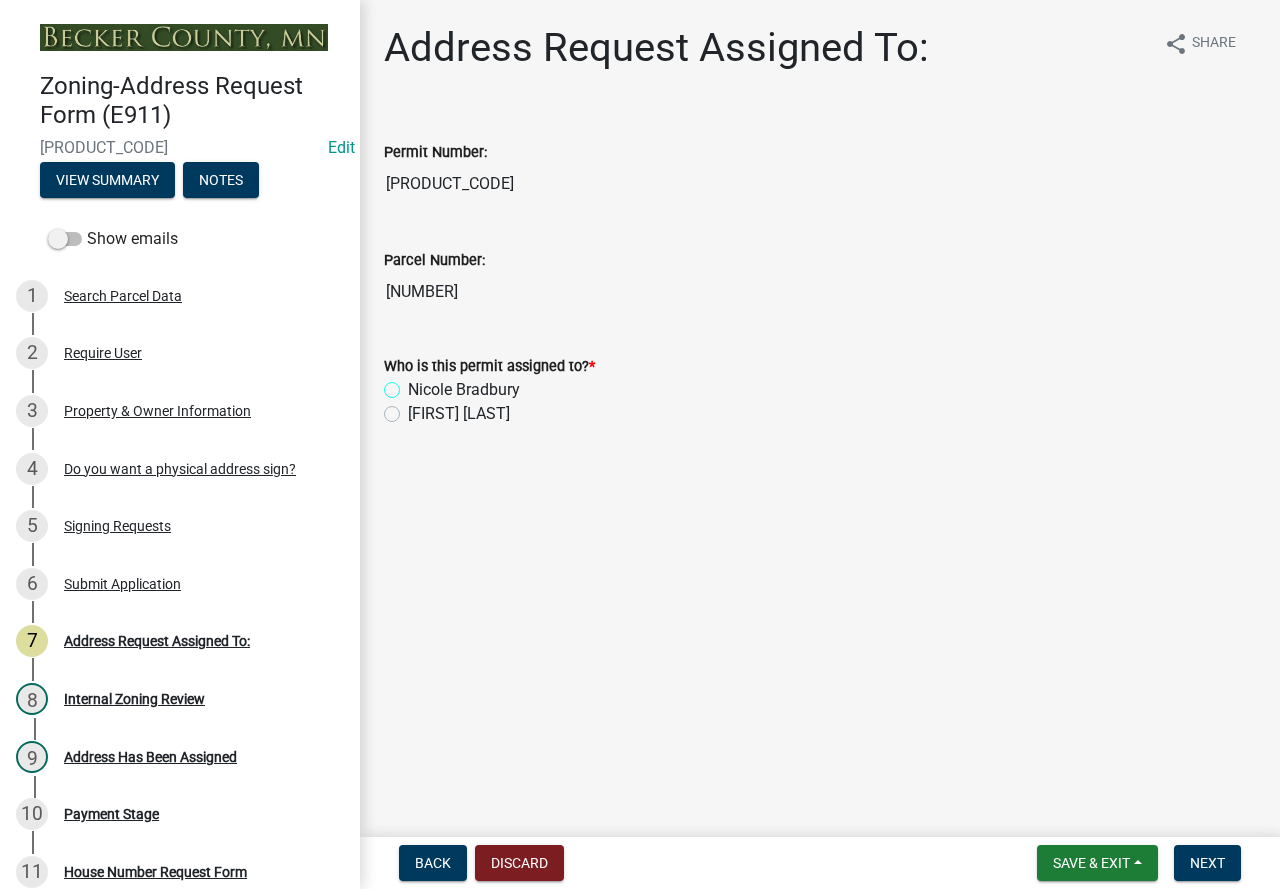 click on "Nicole Bradbury" at bounding box center [414, 384] 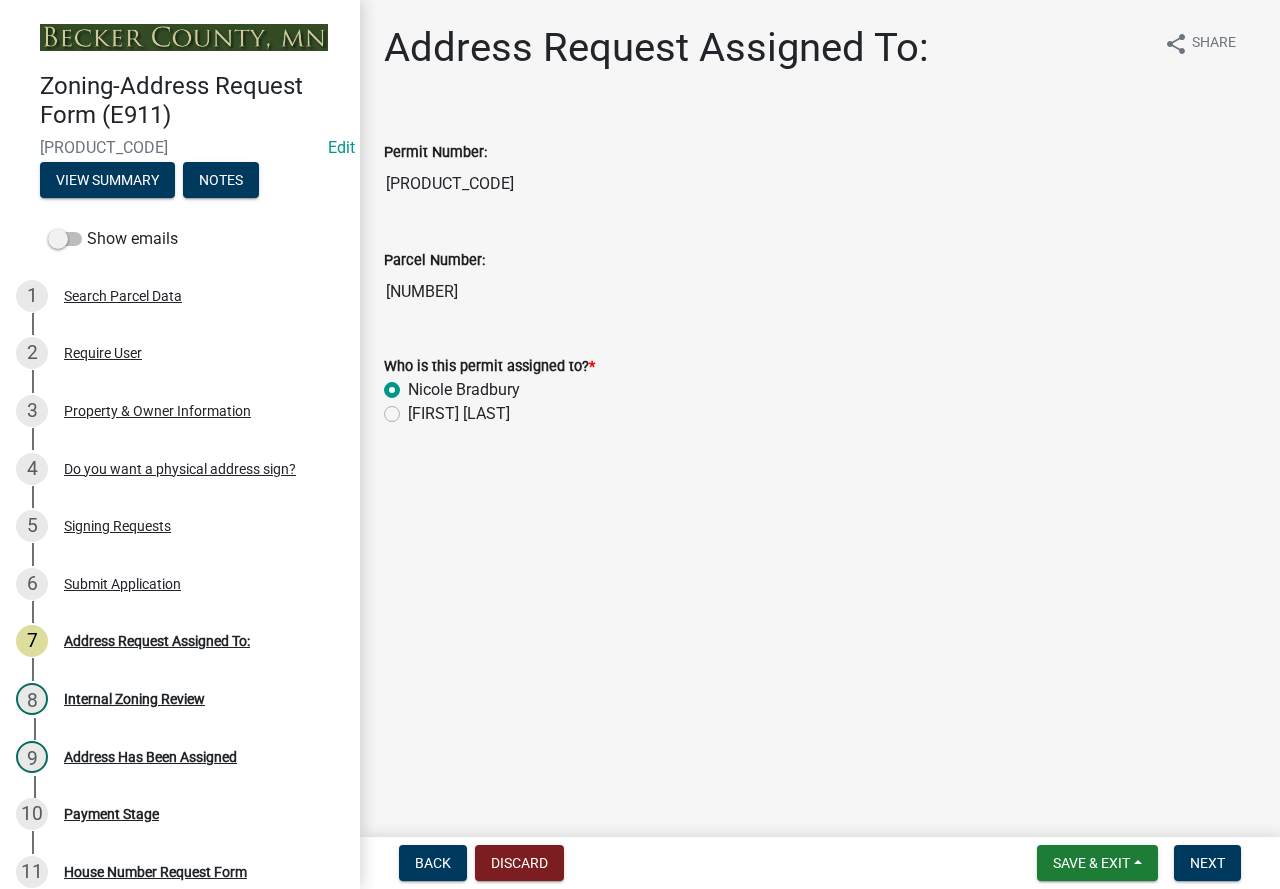 radio on "true" 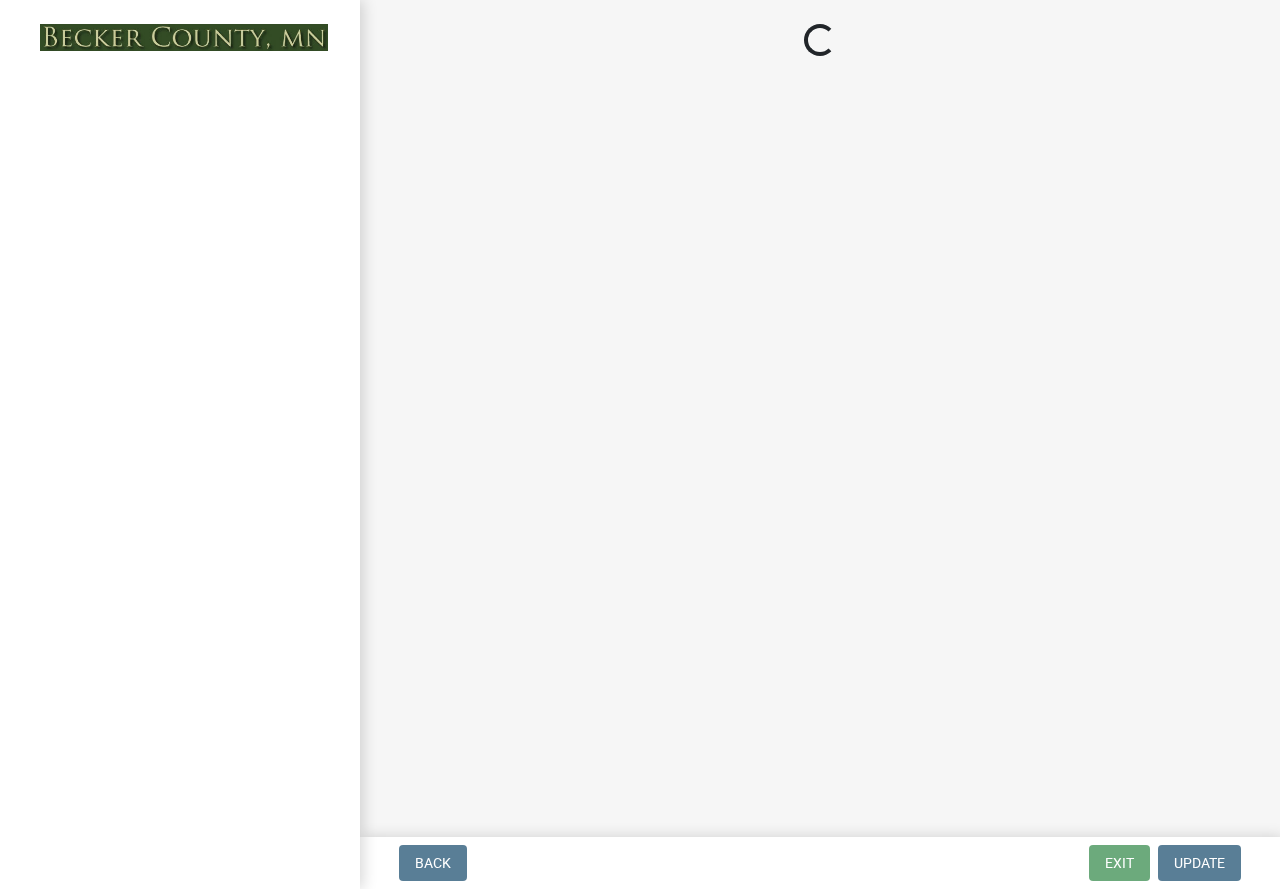 scroll, scrollTop: 0, scrollLeft: 0, axis: both 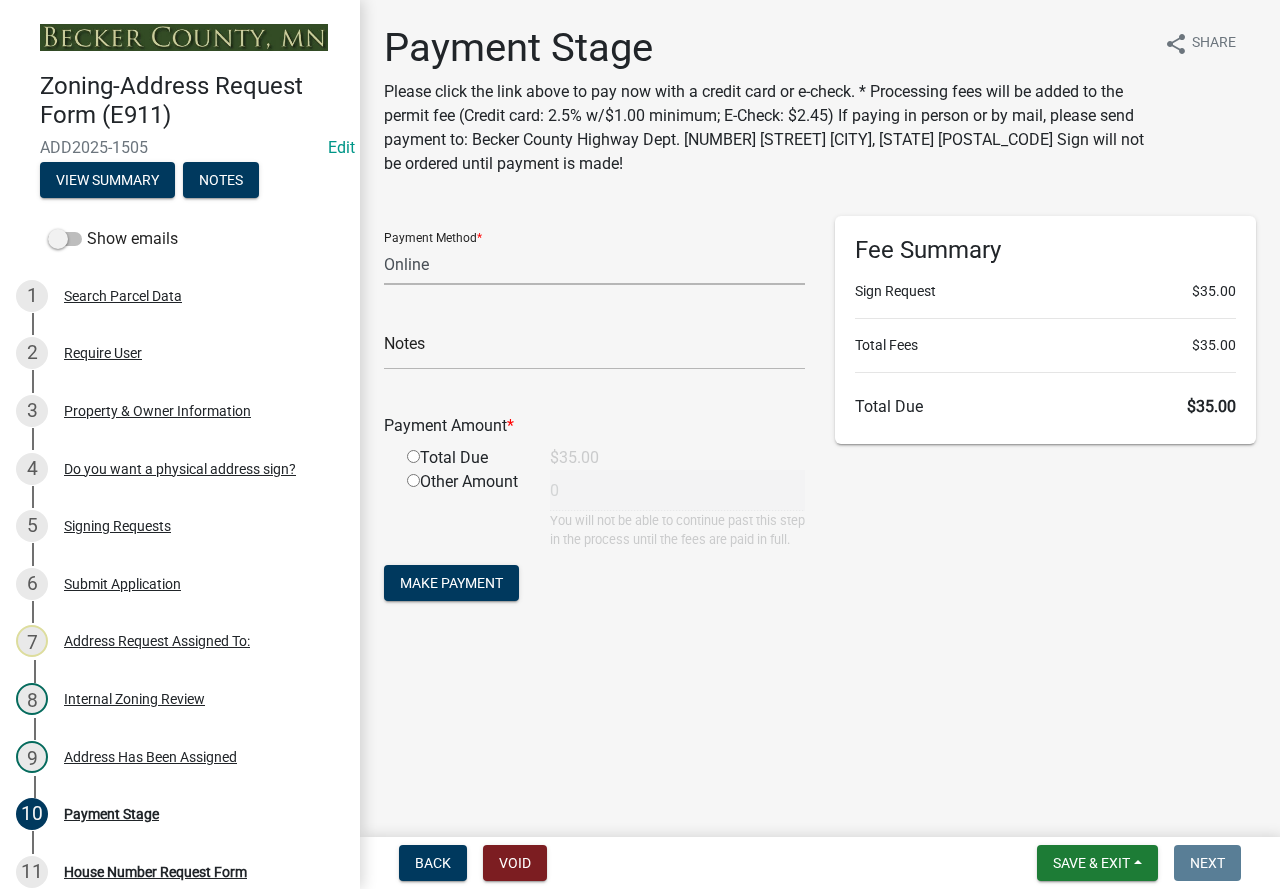 click on "Credit Card POS Check Cash Online" 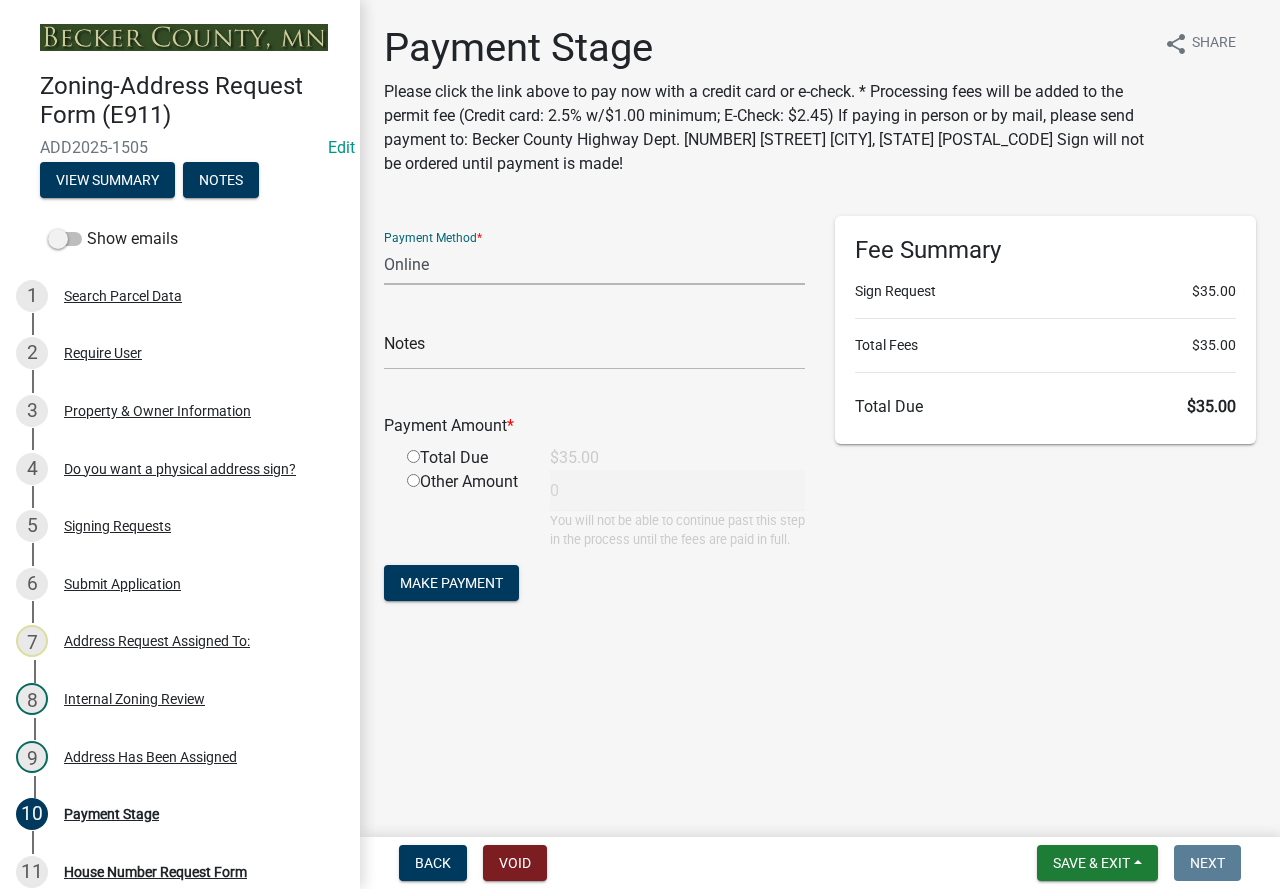 select on "1: 0" 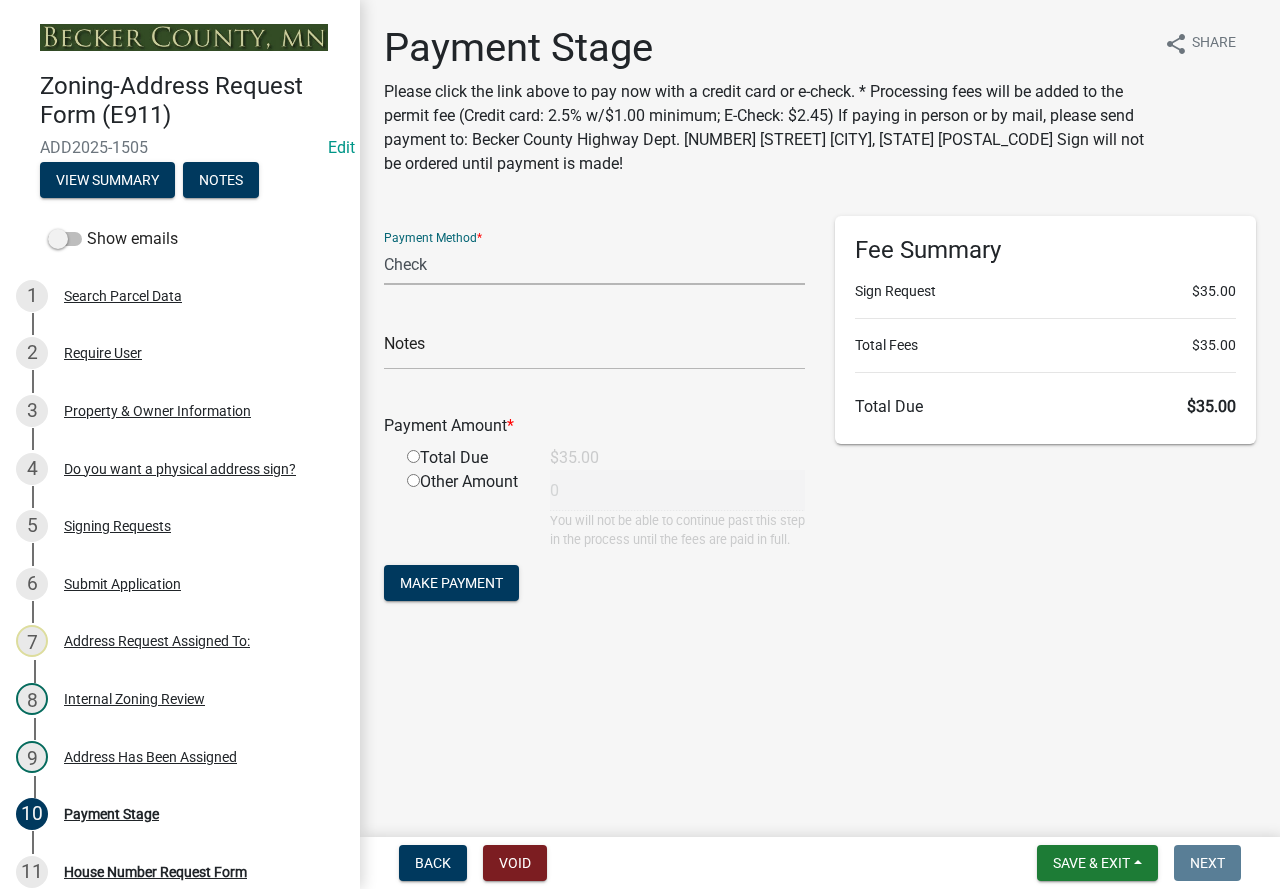 click on "Credit Card POS Check Cash Online" 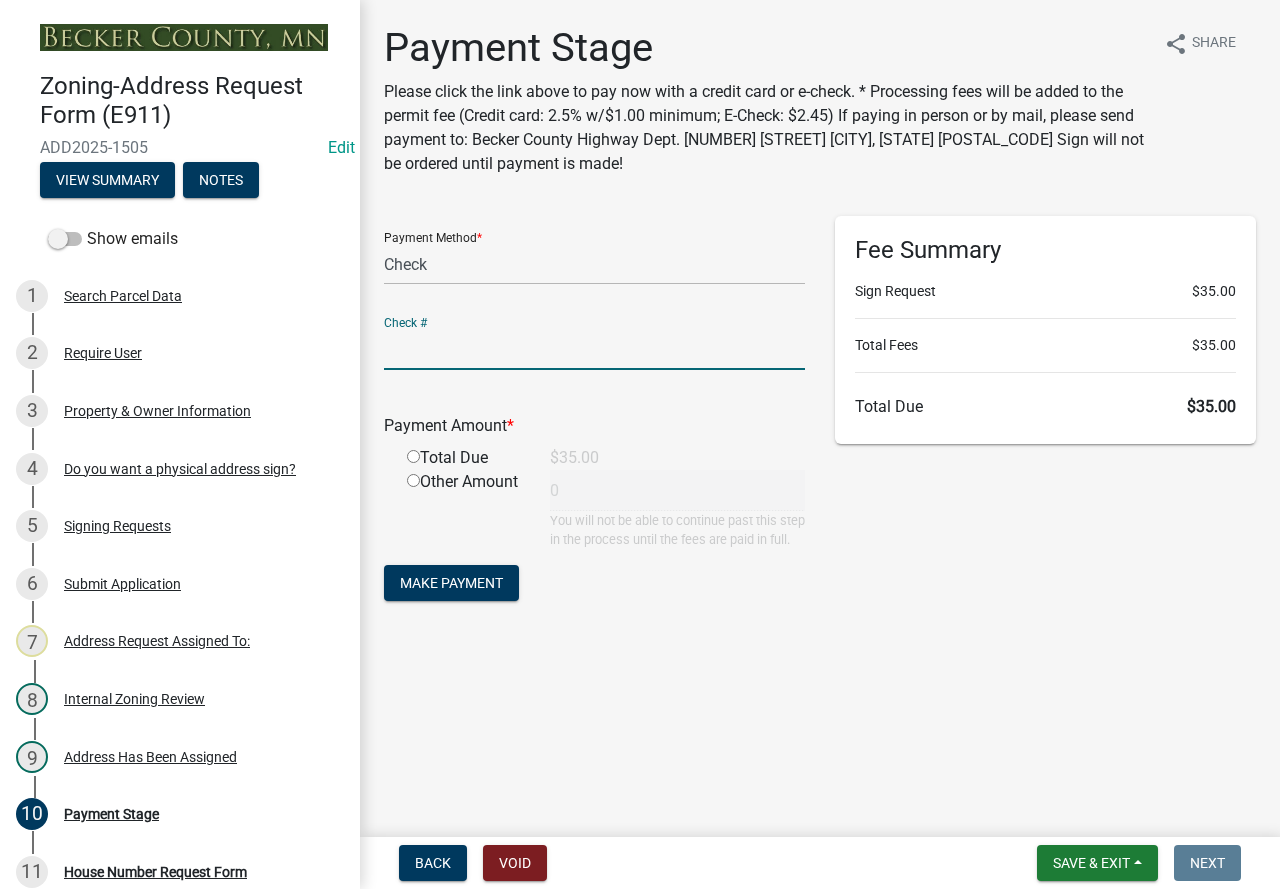 click 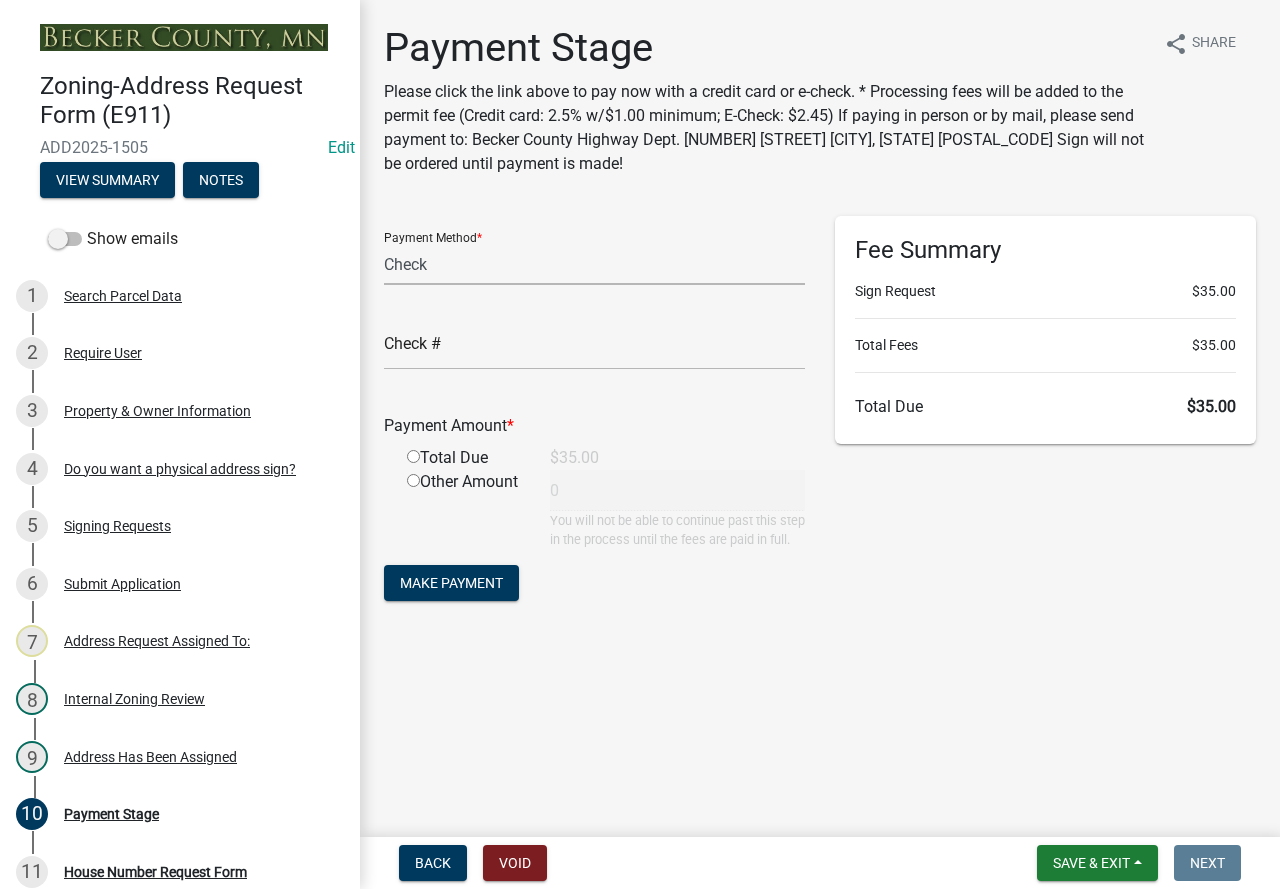 click on "Credit Card POS Check Cash Online" 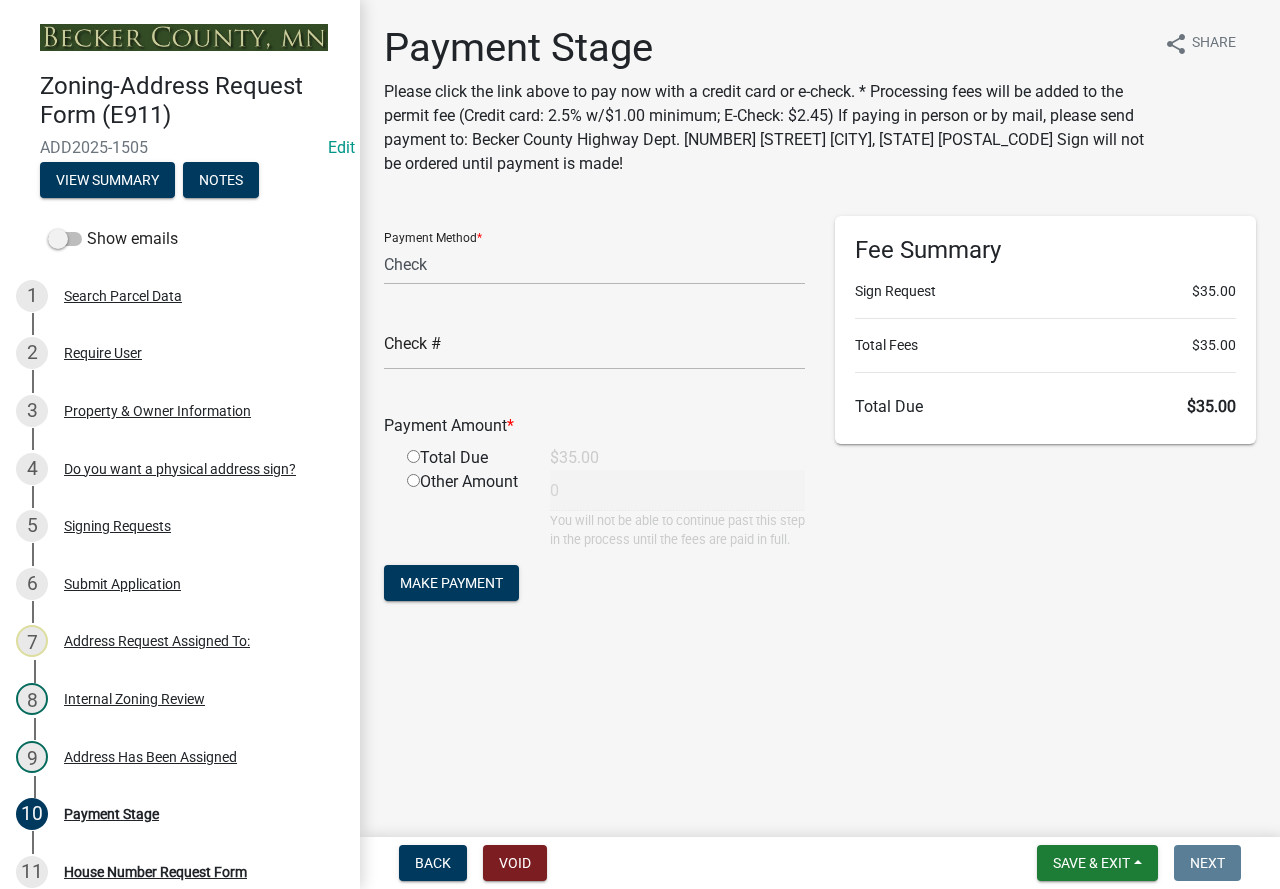 click on "Payment Stage Please click the link above to pay now with a credit card or e-check.   * Processing fees will be added to the permit fee (Credit card: 2.5% w/$1.00 minimum; E-Check: $2.45)   If paying in person or by mail, please send payment to:  Becker County Highway Dept.  1771 N Tower Rd Detroit Lakes, MN 56501  Sign will not be ordered until payment is made! share Share  Payment Method  * Credit Card POS Check Cash Online  Check #   Payment Amount  *  Total Due   $35.00   Other Amount  0  You will not be able to continue past this step in the process until the fees are paid in full.  Make Payment Fee Summary  Sign Request  $35.00  Total Fees   $35.00   Total Due   $35.00" 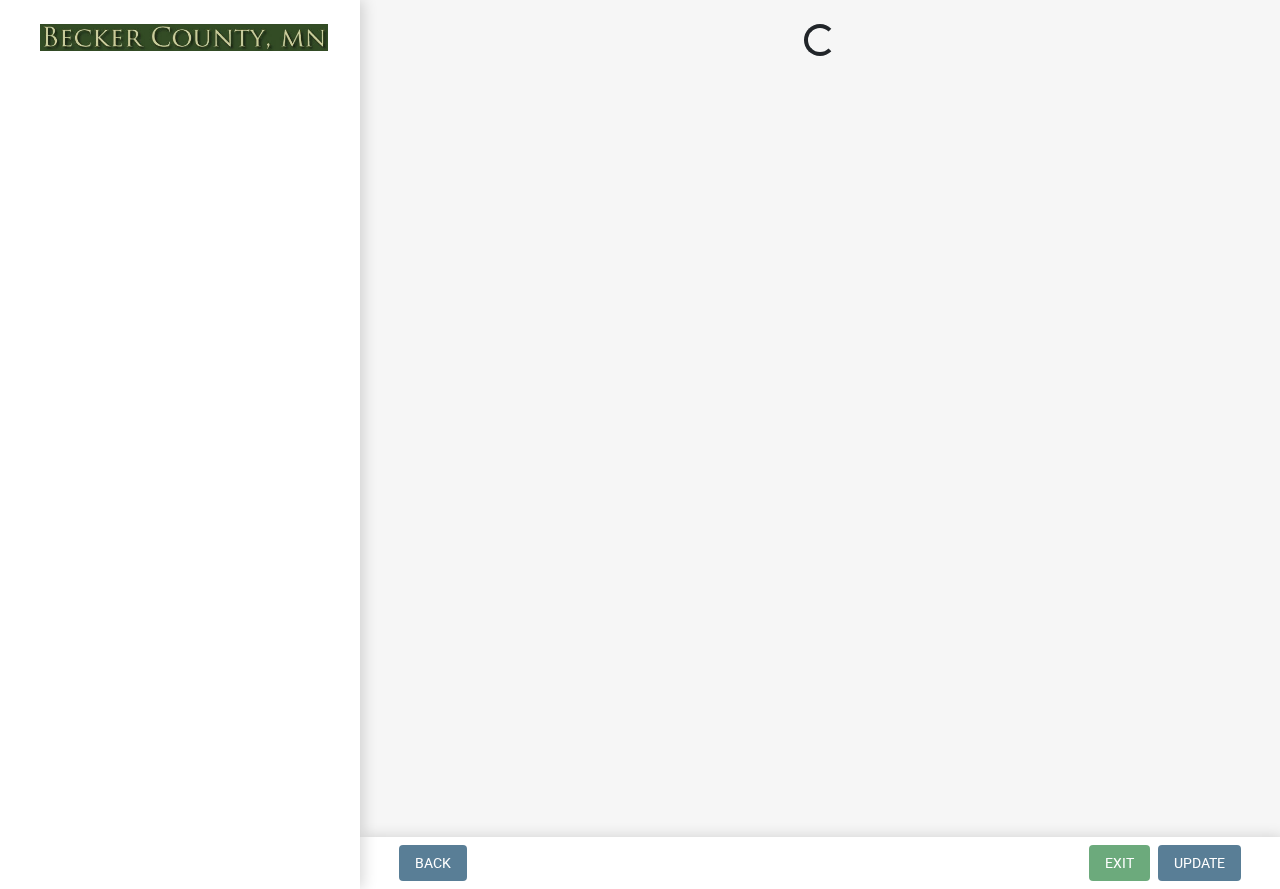 scroll, scrollTop: 0, scrollLeft: 0, axis: both 